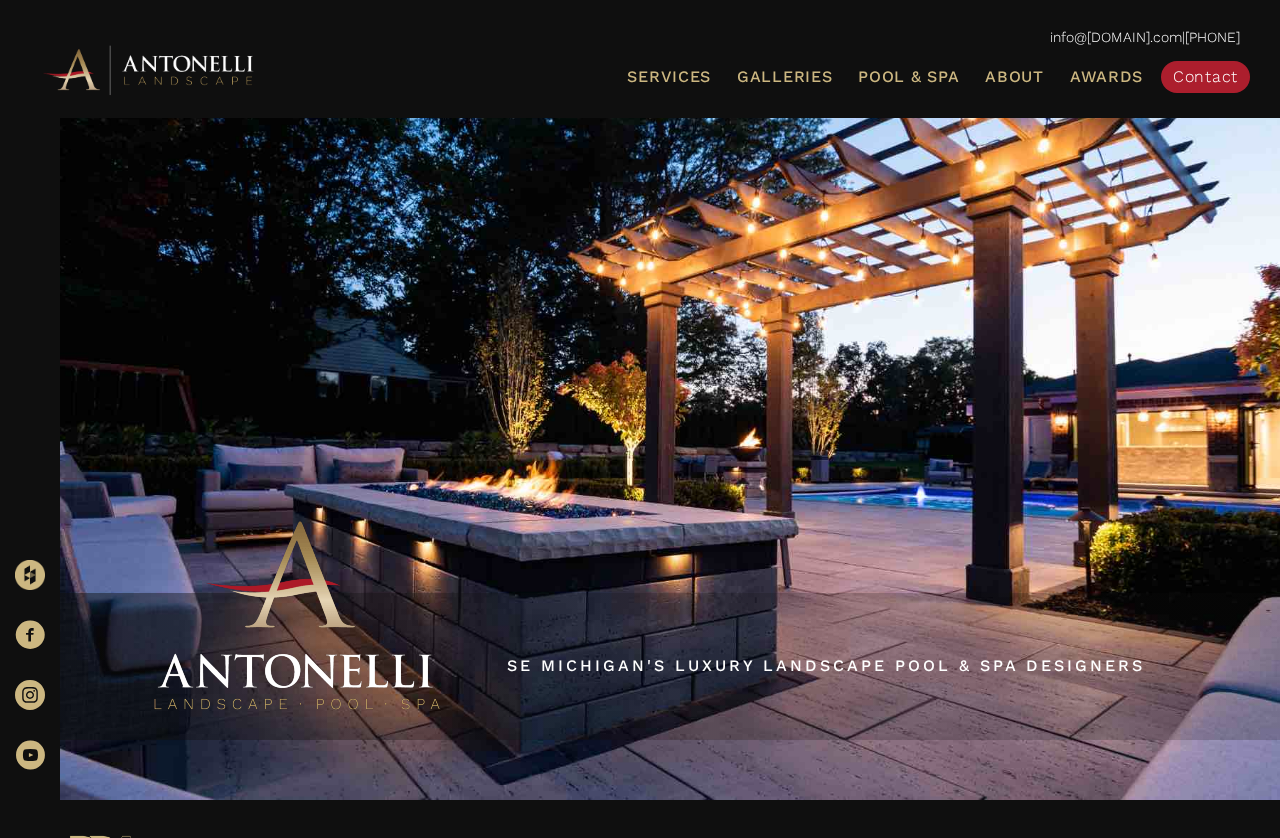 scroll, scrollTop: 19, scrollLeft: 0, axis: vertical 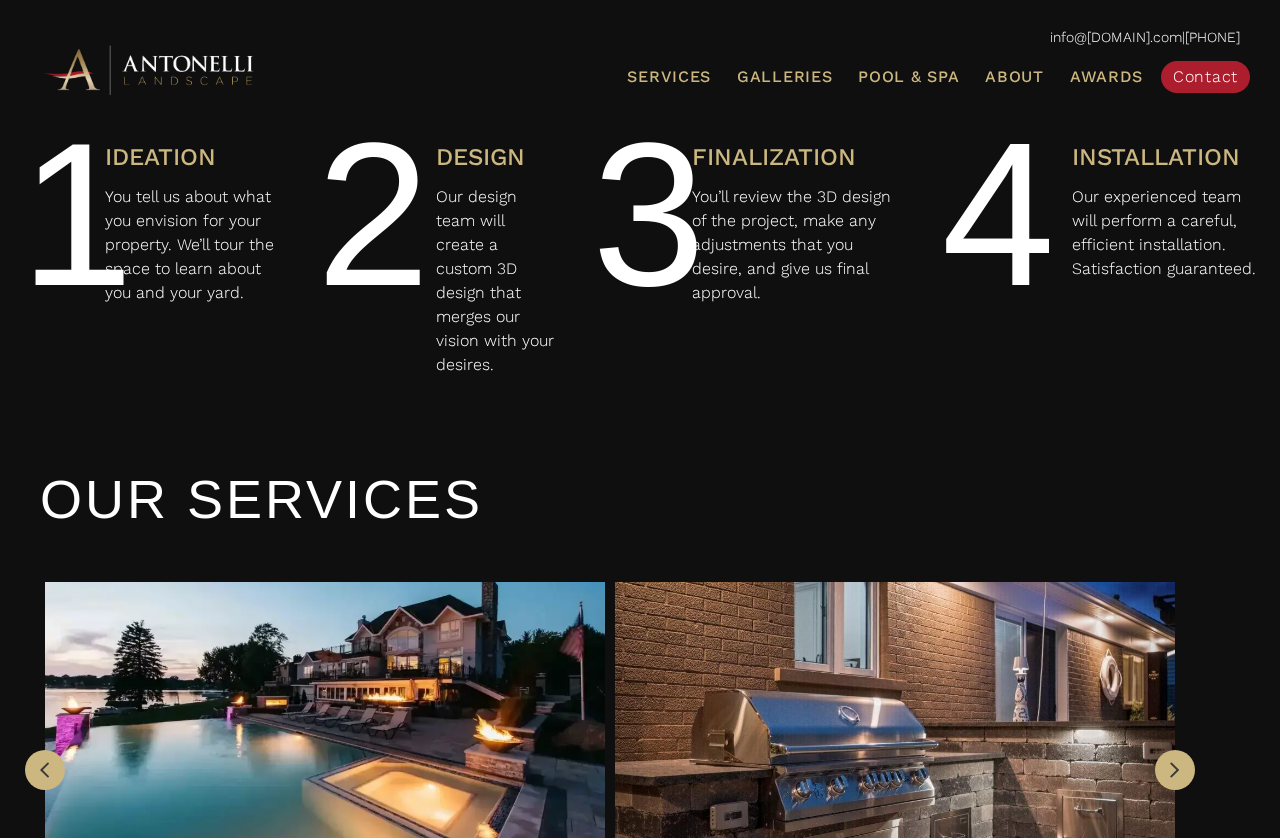 click on "Galleries" at bounding box center (784, 76) 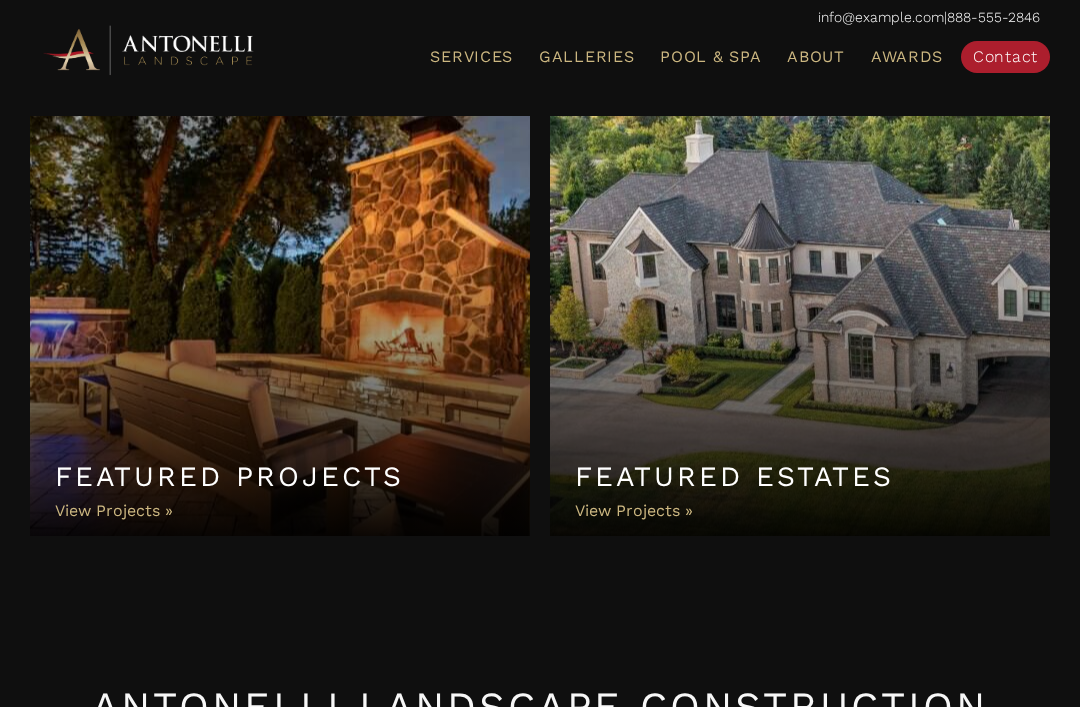 scroll, scrollTop: 0, scrollLeft: 0, axis: both 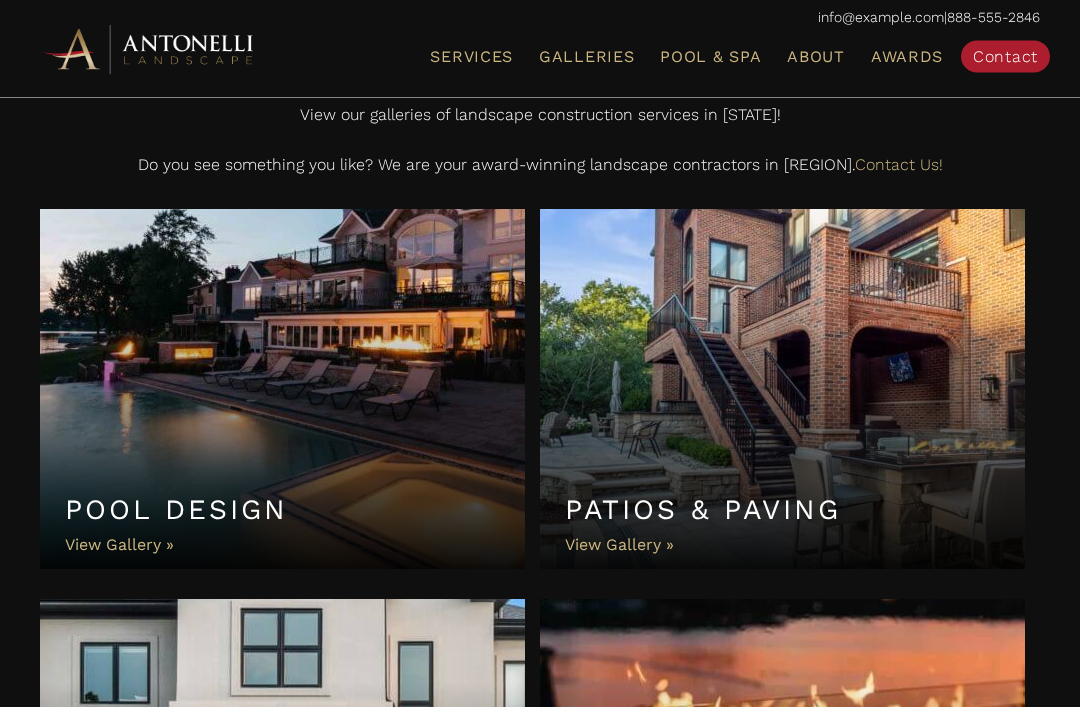 click on "Pool Design" at bounding box center [282, 390] 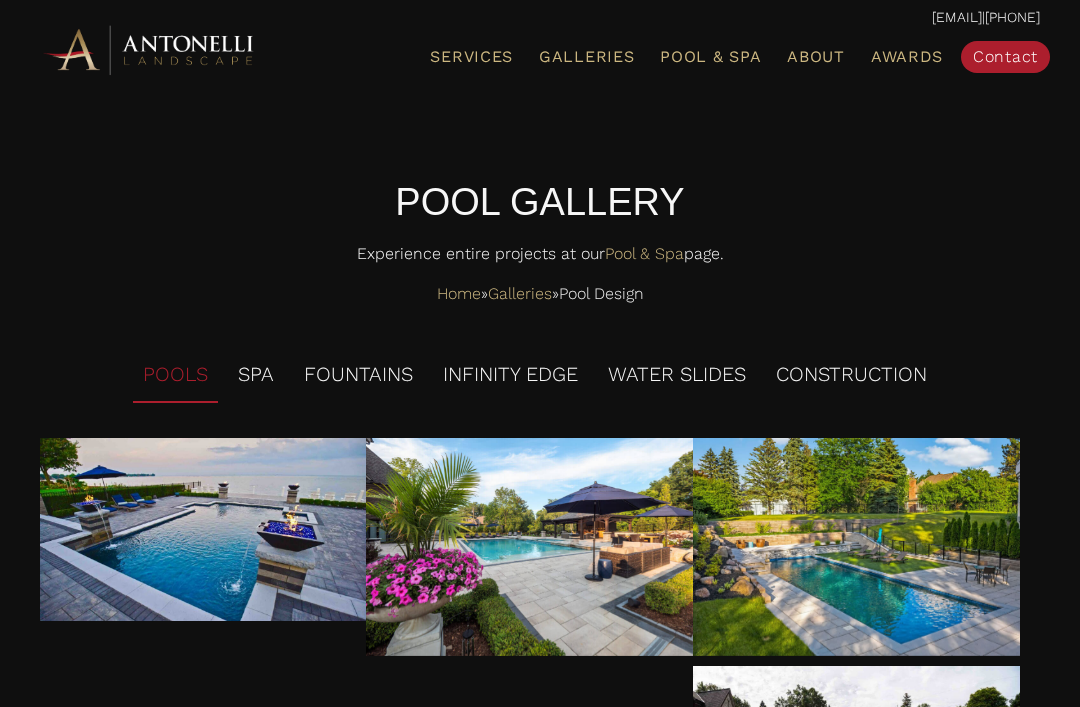 scroll, scrollTop: 0, scrollLeft: 0, axis: both 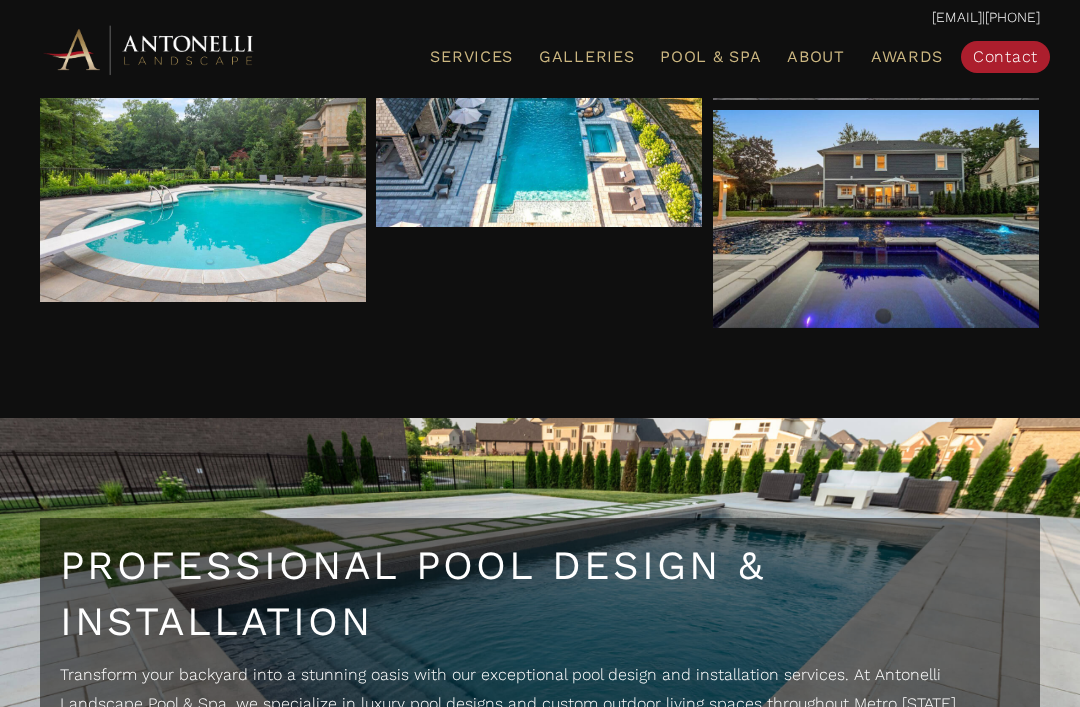 click on "Professional Pool Design & Installation Transform your backyard into a stunning oasis with our exceptional pool design and installation services. At Antonelli Landscape Pool & Spa, we specialize in luxury pool designs and custom outdoor living spaces throughout Metro Detroit. Whether you're envisioning a serene retreat or a vibrant entertainment area, our expert  and award-winning team will bring your dream backyard to life. Ready for a backyard makeover? Contact us today to start your pool design and installation journey!     Contact Us" at bounding box center (540, 690) 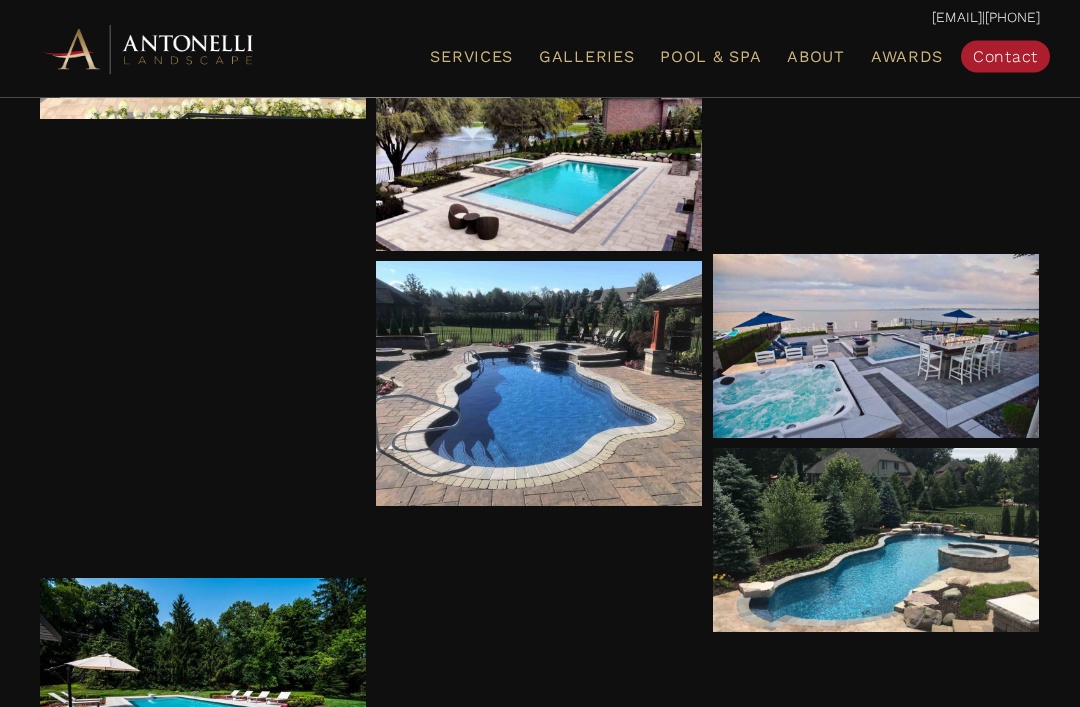 scroll, scrollTop: 3468, scrollLeft: 0, axis: vertical 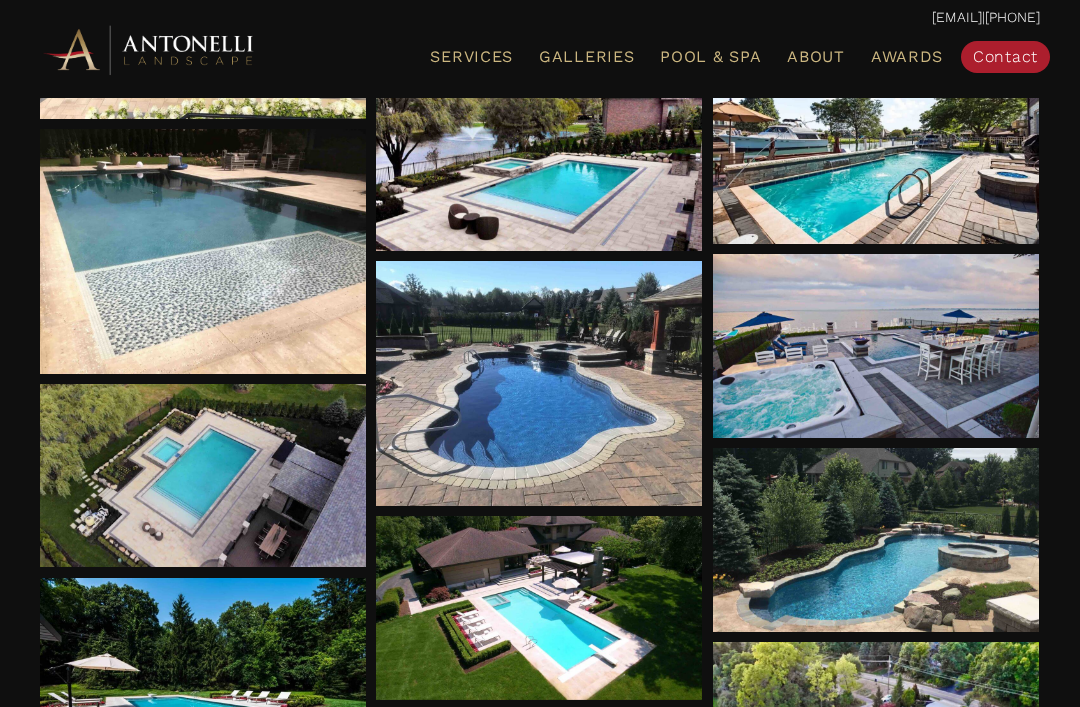 click at bounding box center (203, 251) 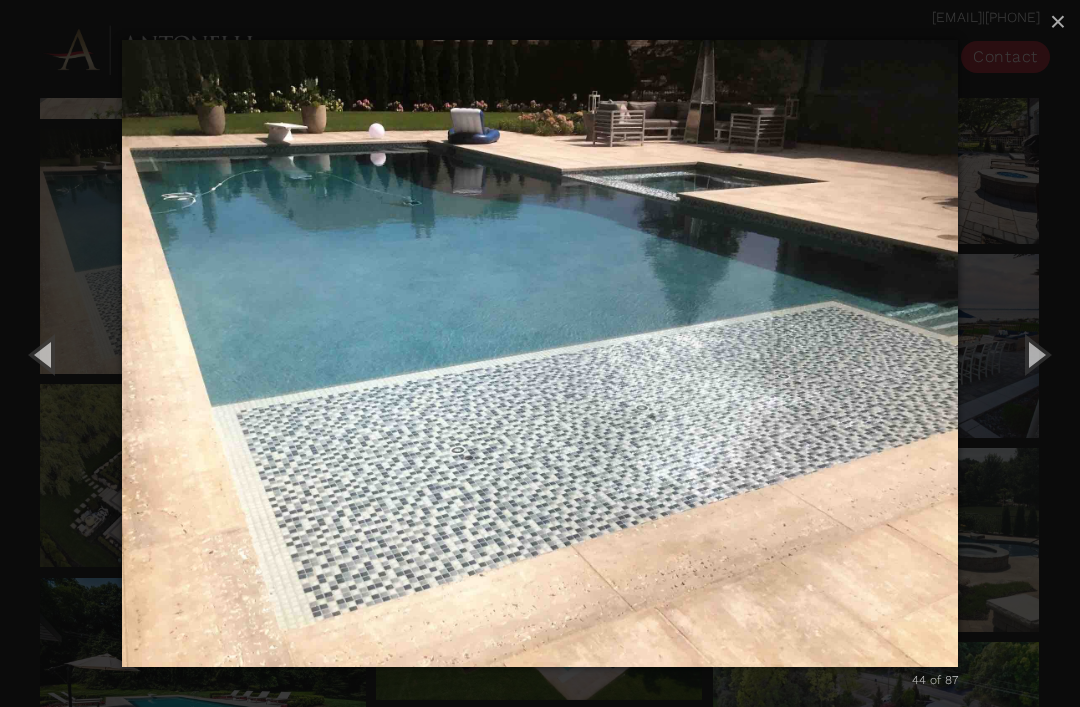 click at bounding box center (1035, 354) 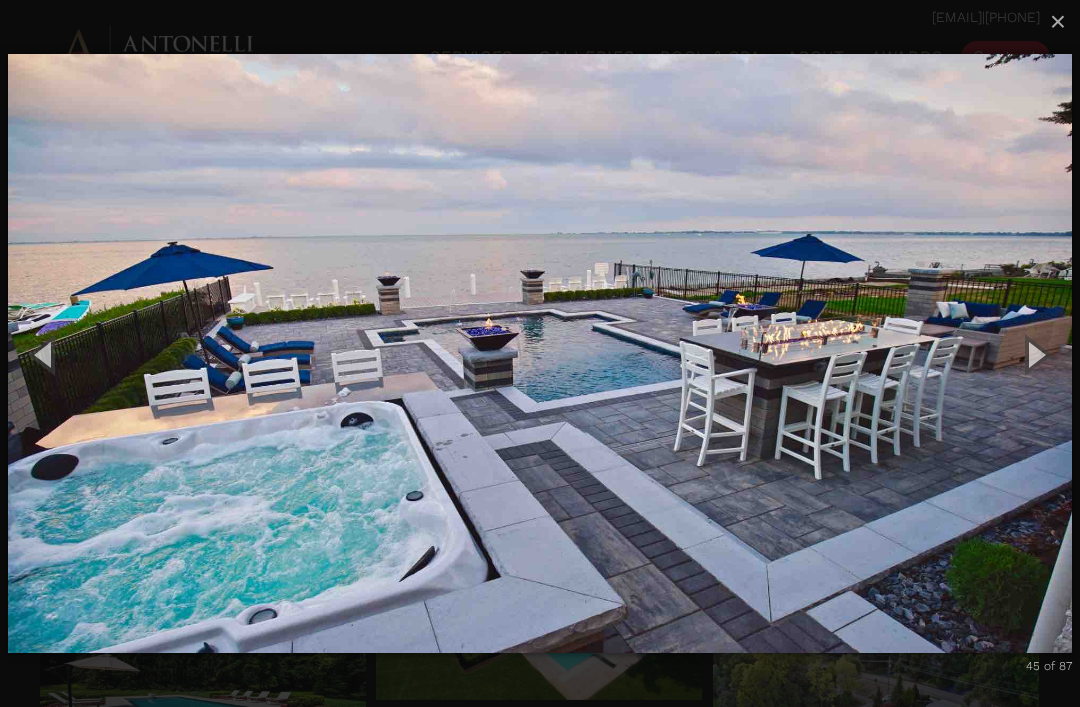 click at bounding box center (1035, 354) 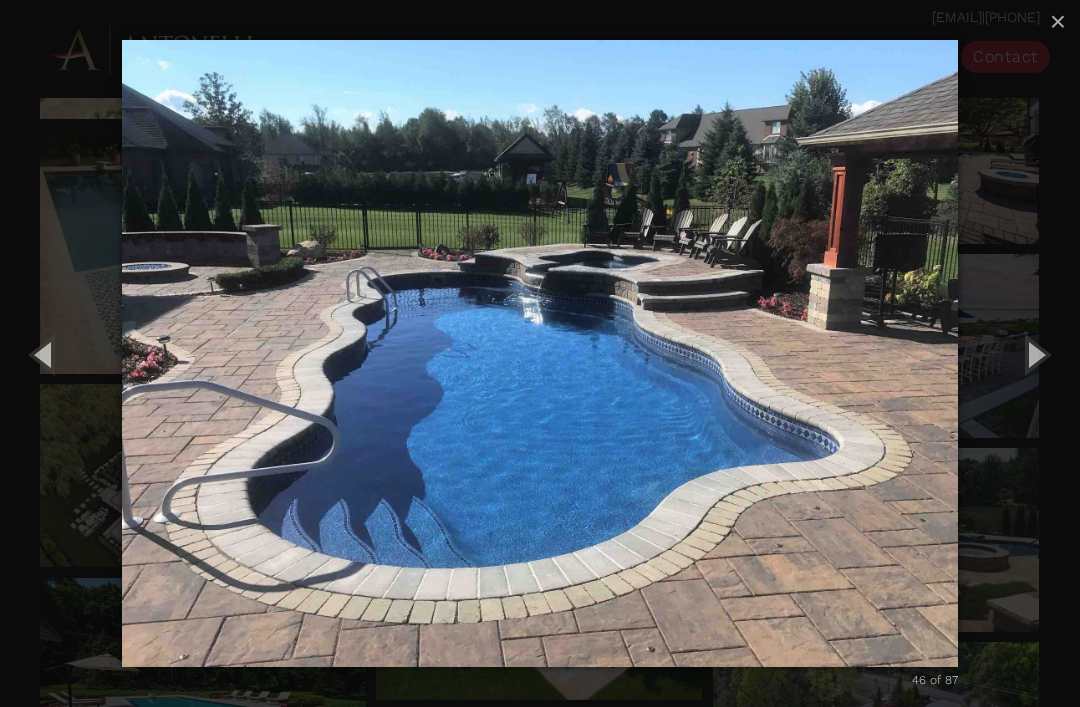 click at bounding box center [1035, 354] 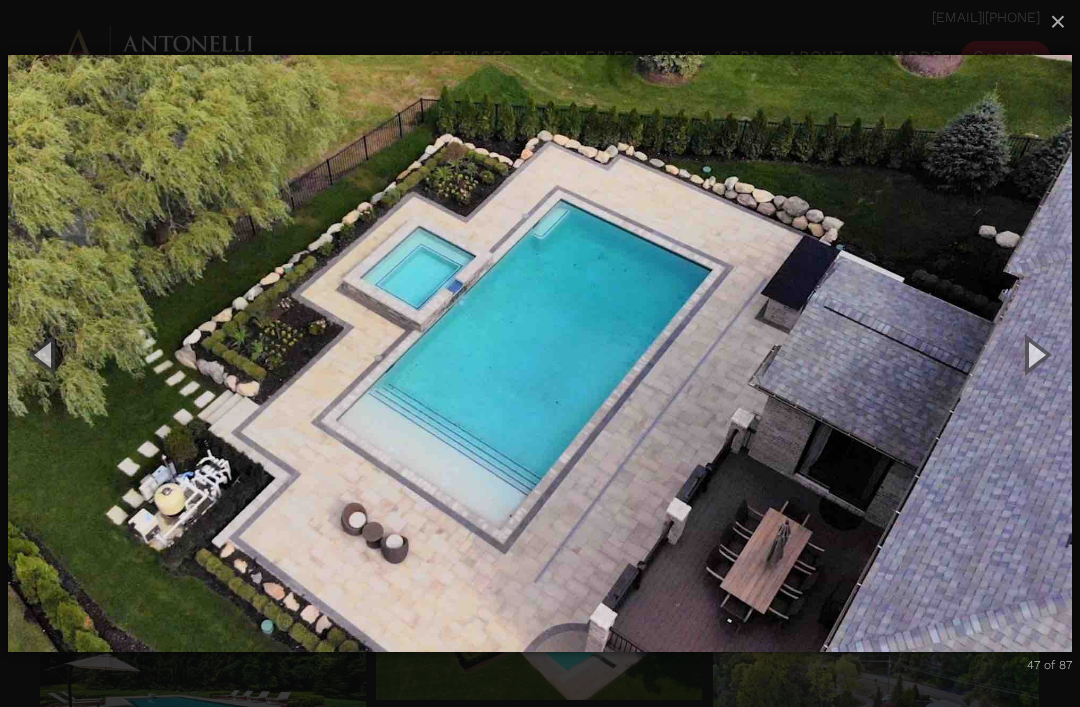 click at bounding box center [1035, 354] 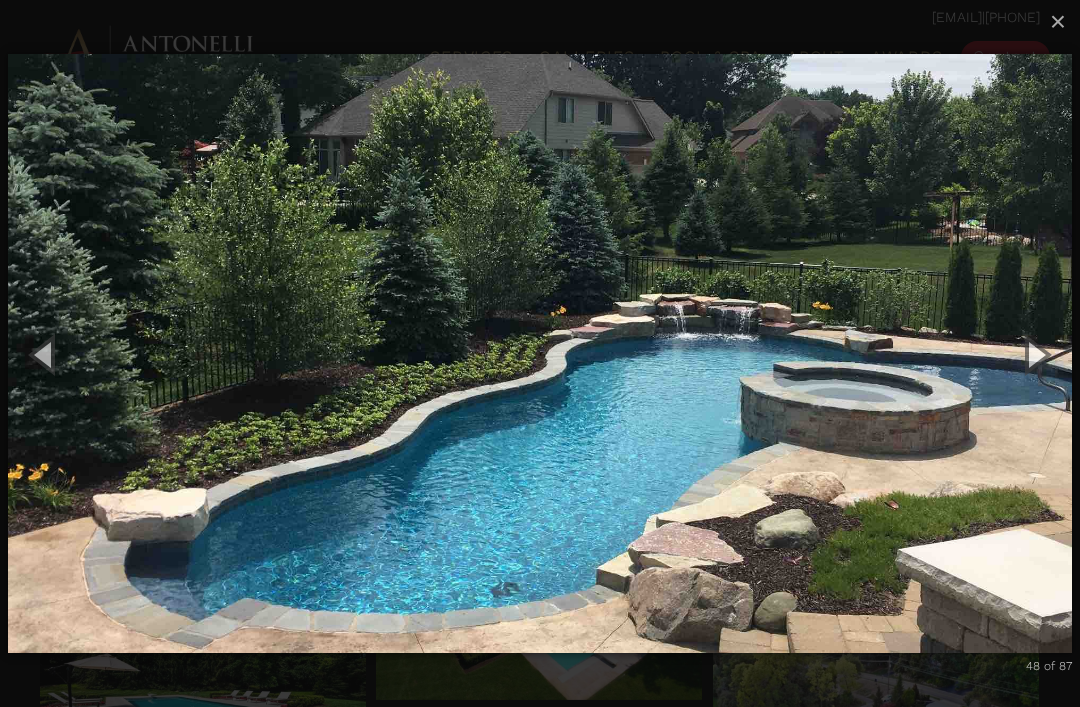 click at bounding box center [1035, 354] 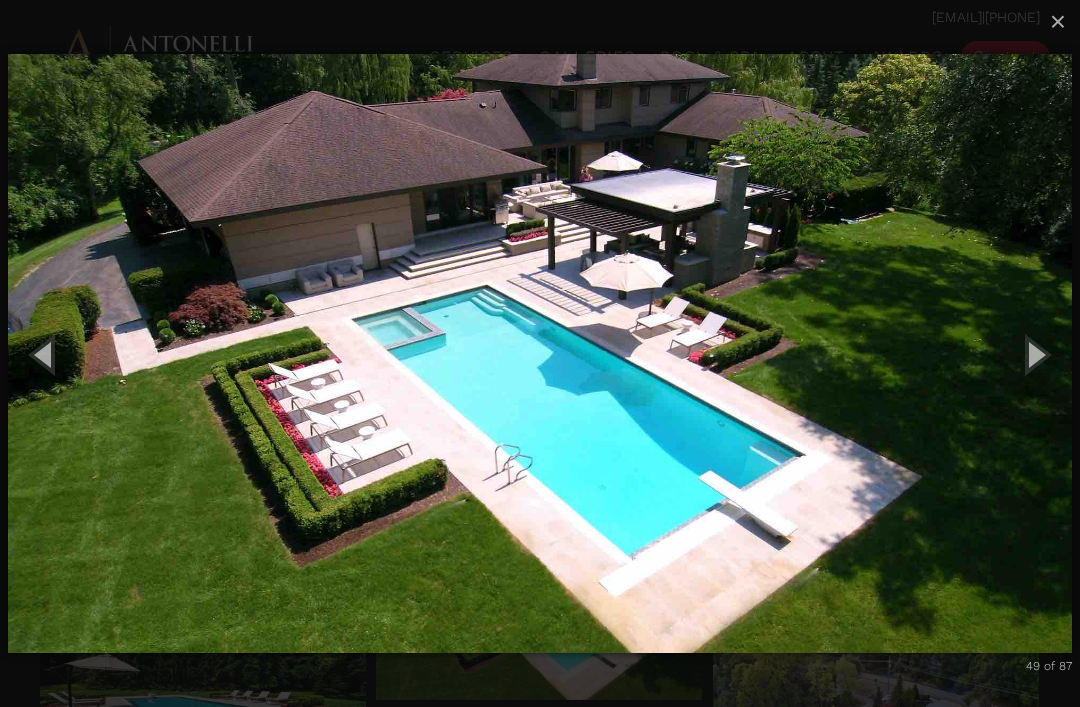 click at bounding box center [1035, 354] 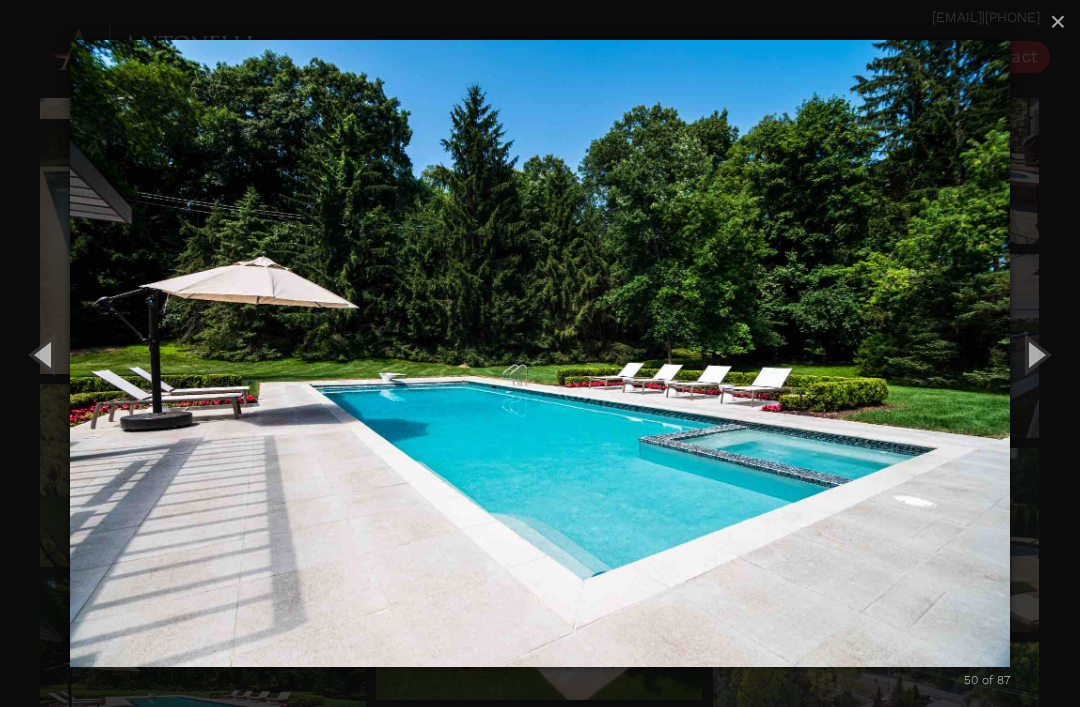 click at bounding box center (1035, 354) 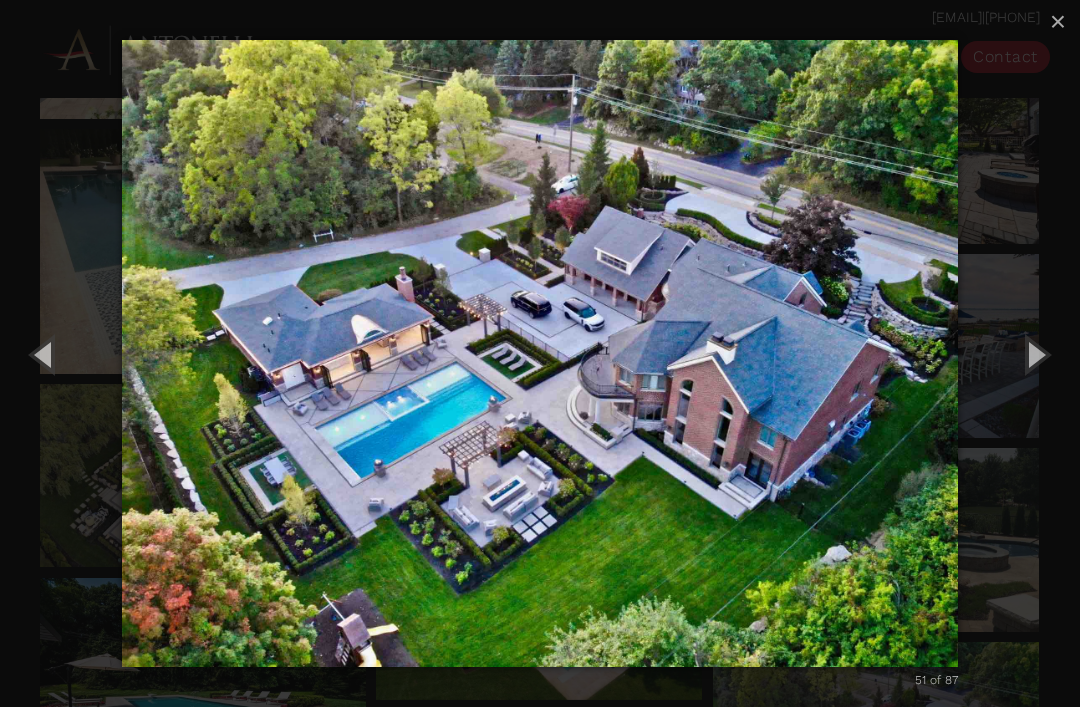 click at bounding box center [1035, 354] 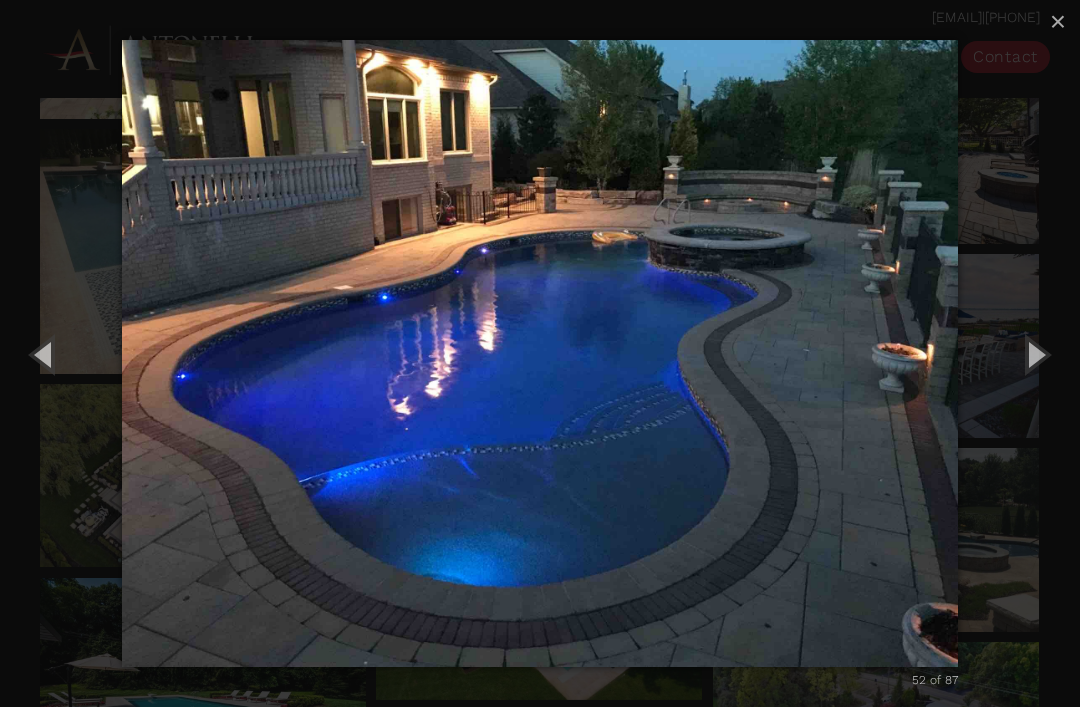click at bounding box center [1035, 354] 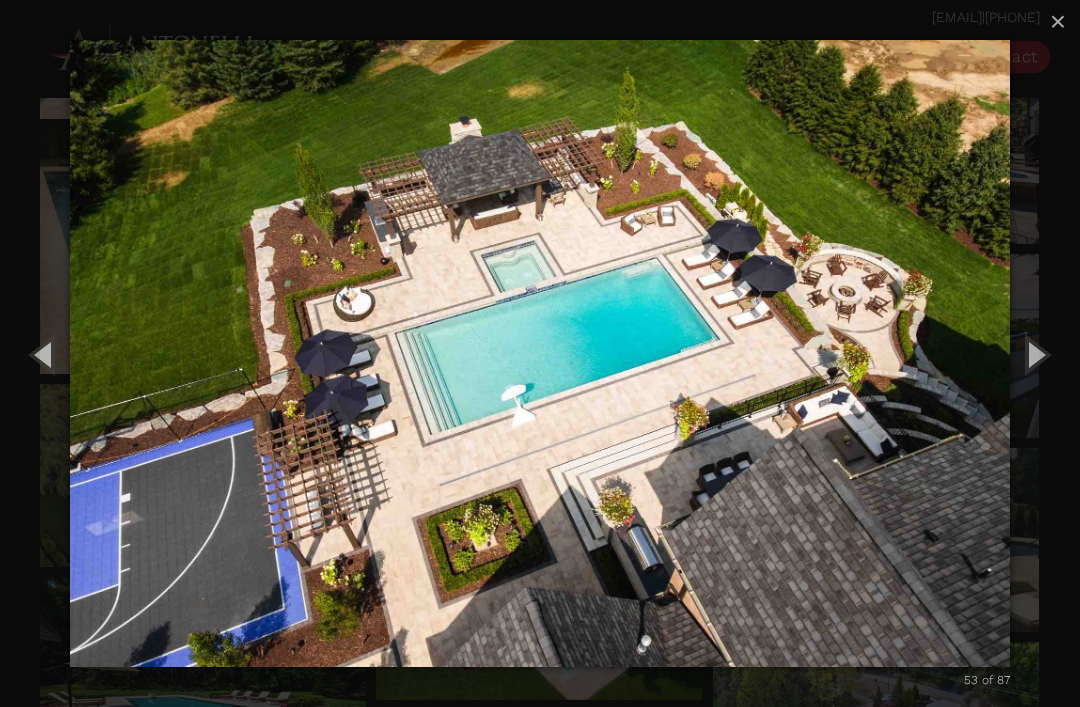 click at bounding box center [1035, 354] 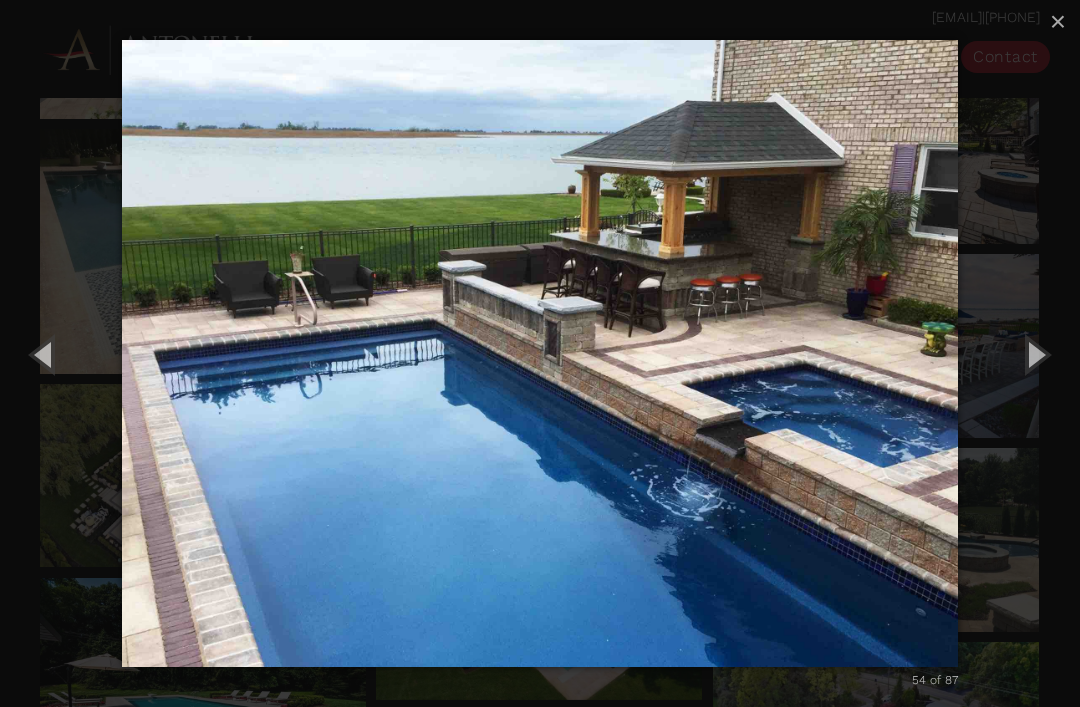 click at bounding box center (1035, 354) 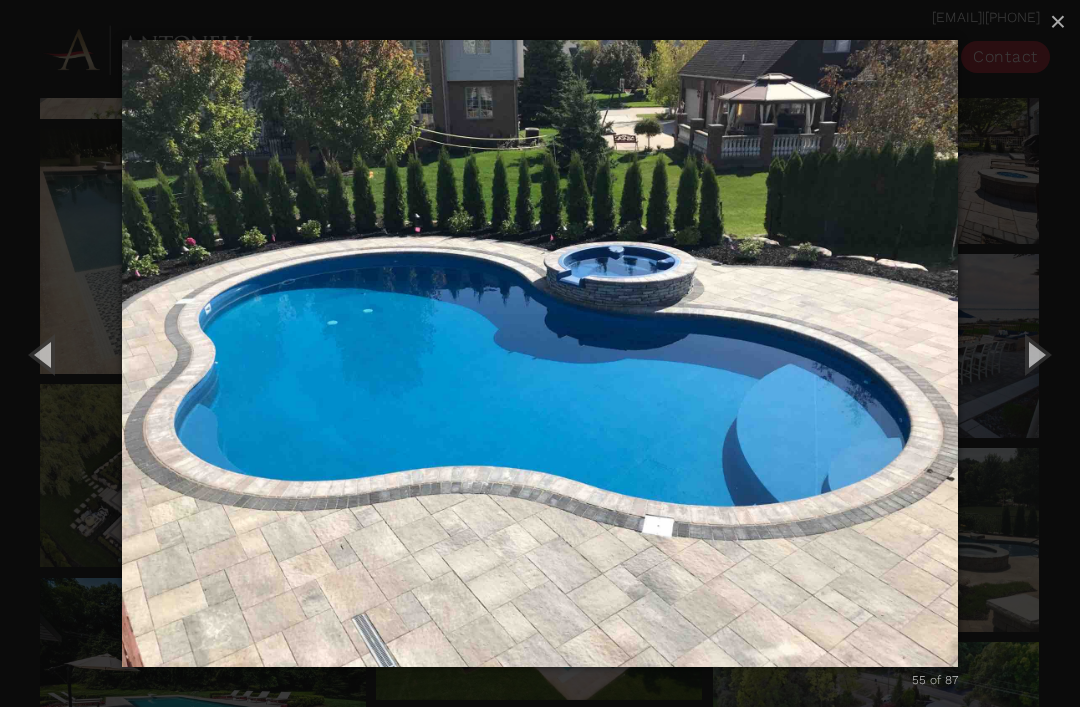 click at bounding box center [1035, 354] 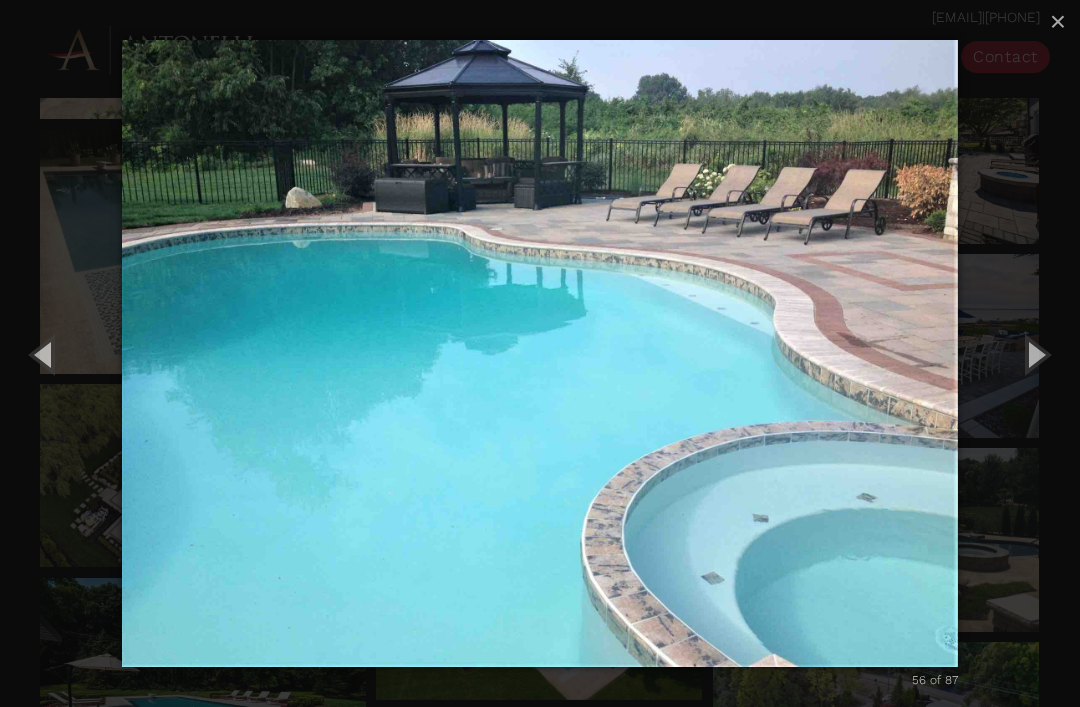 click at bounding box center (1035, 354) 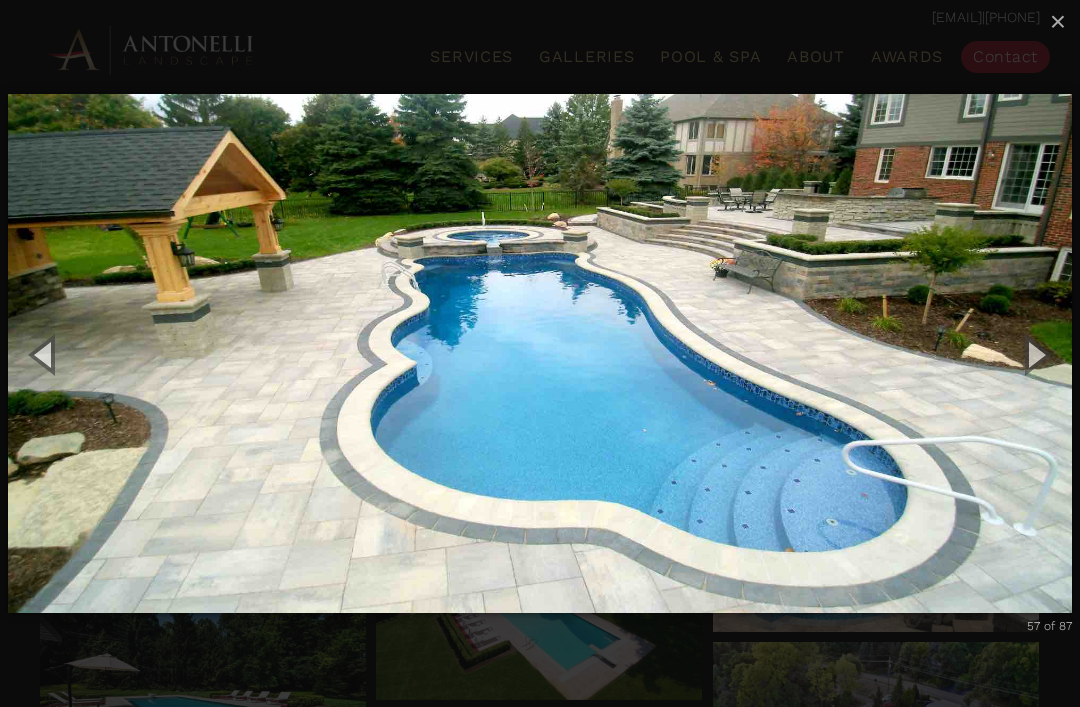 click at bounding box center (1035, 354) 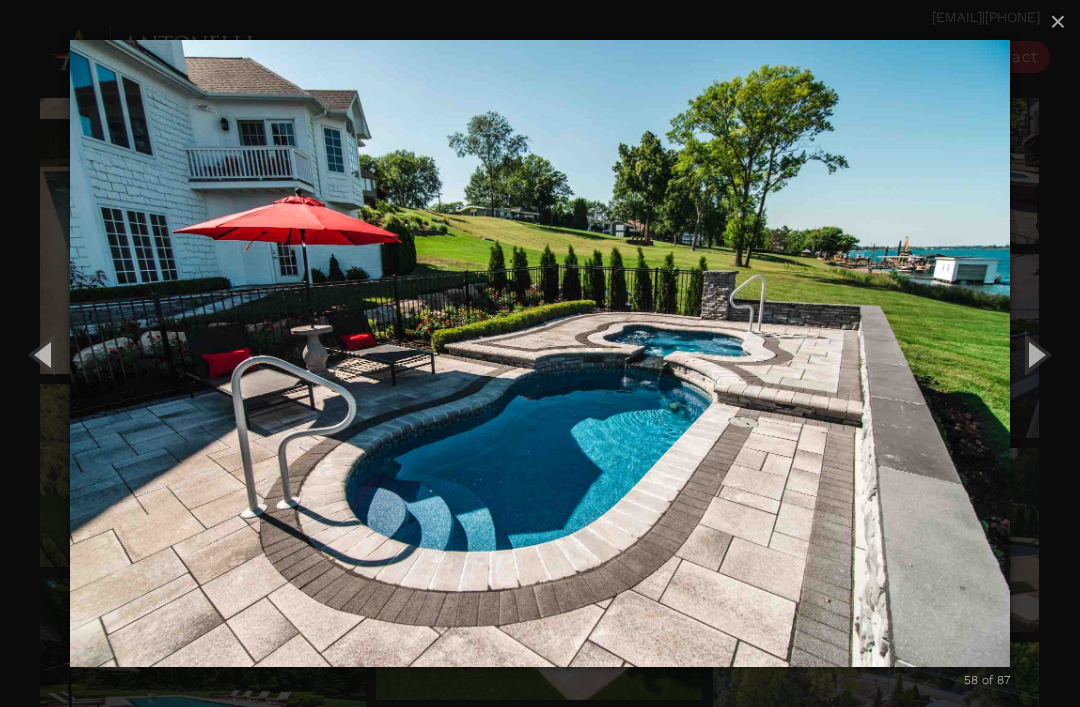 click at bounding box center (1035, 354) 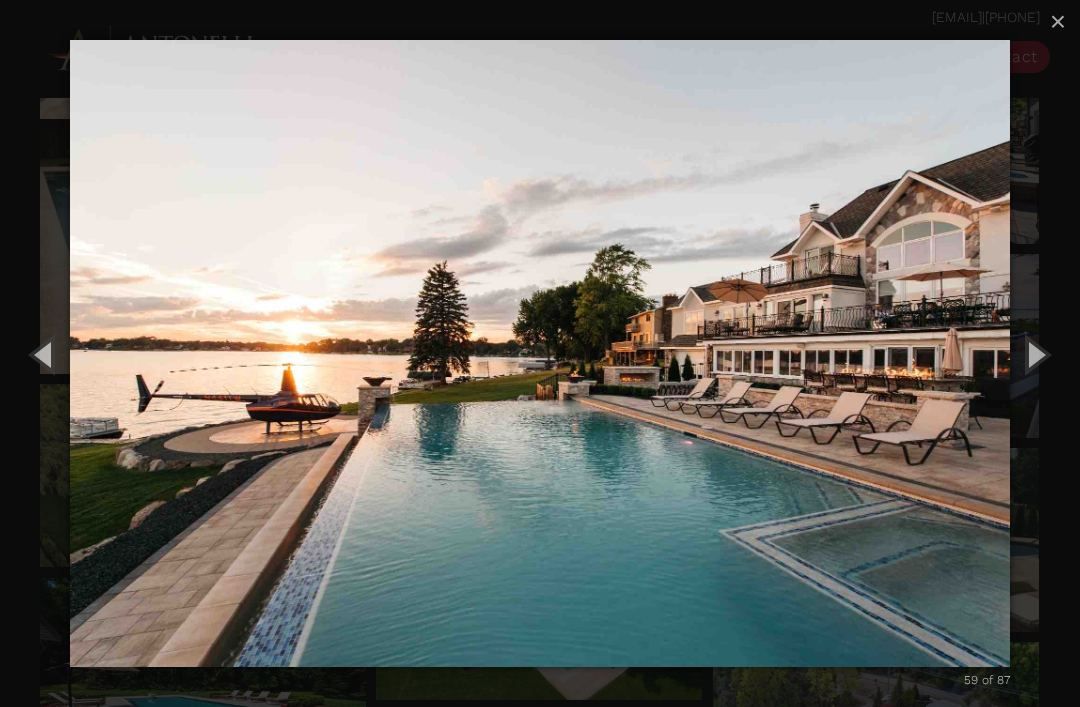 click at bounding box center [1035, 354] 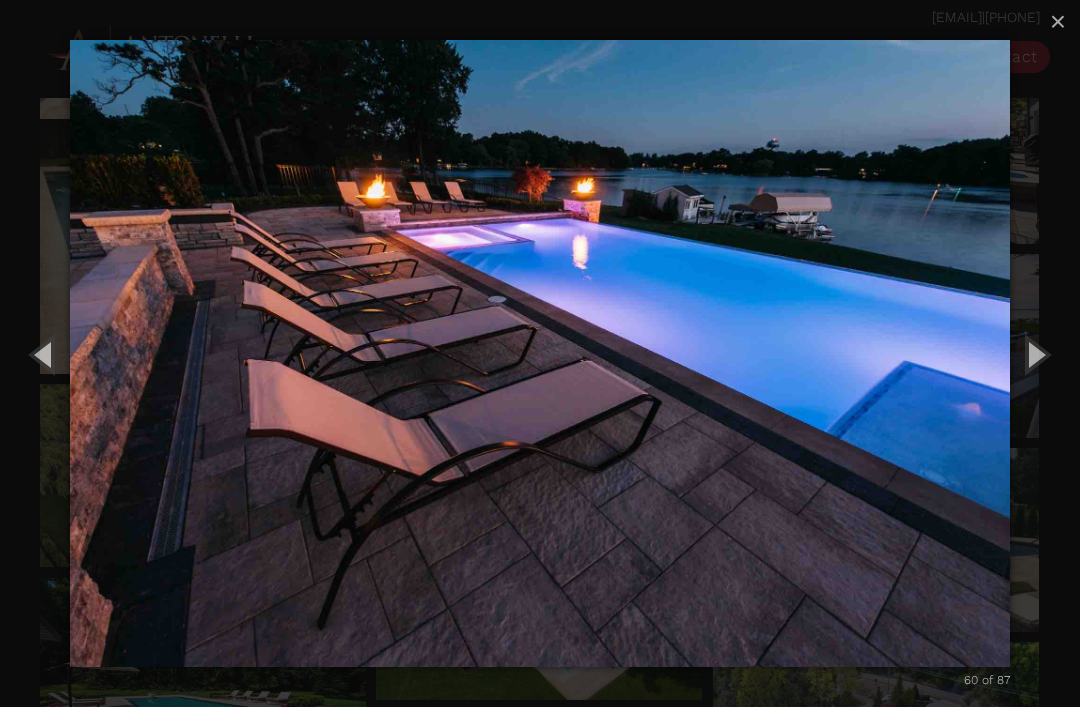 click at bounding box center (1035, 354) 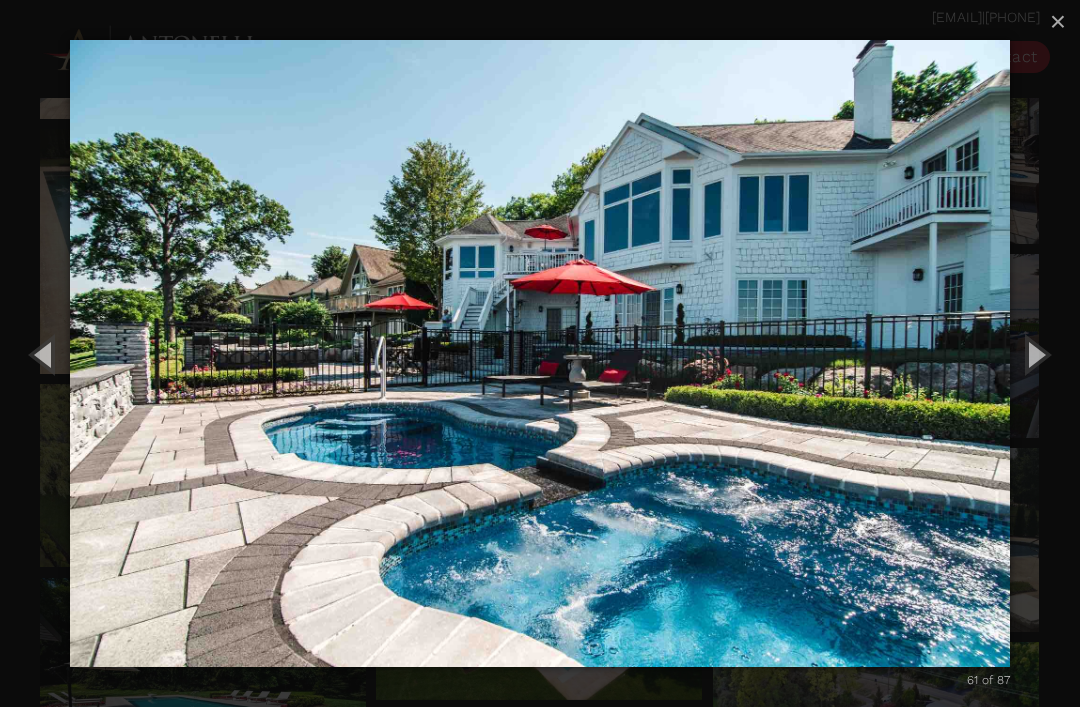 click at bounding box center (1035, 354) 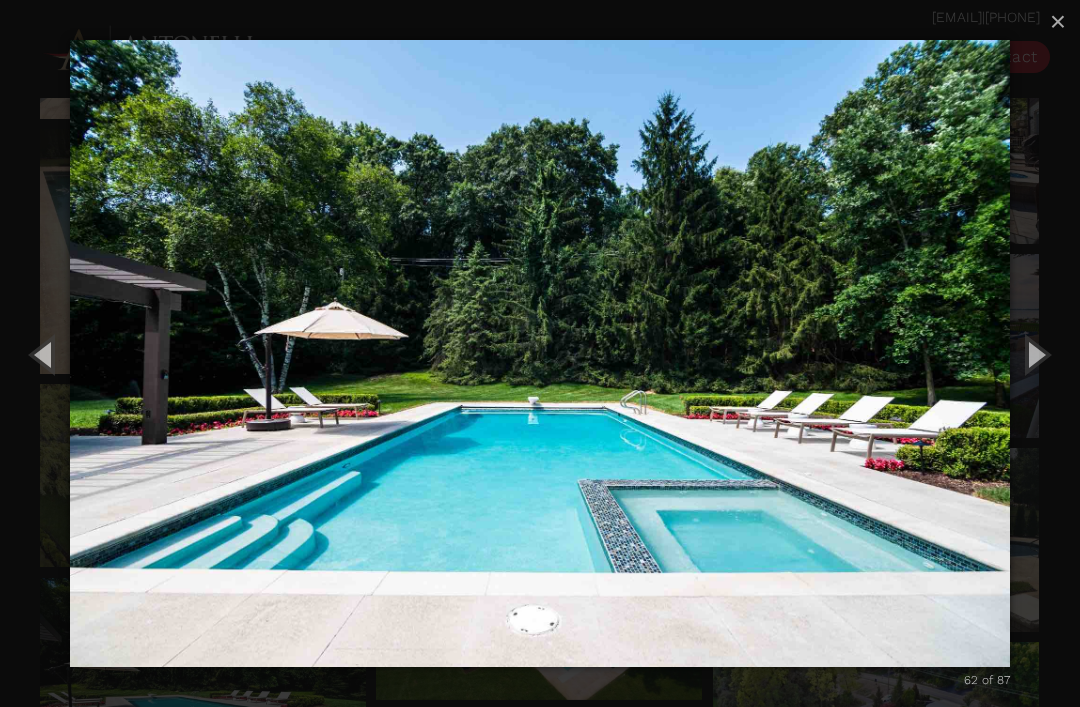 click at bounding box center [1035, 354] 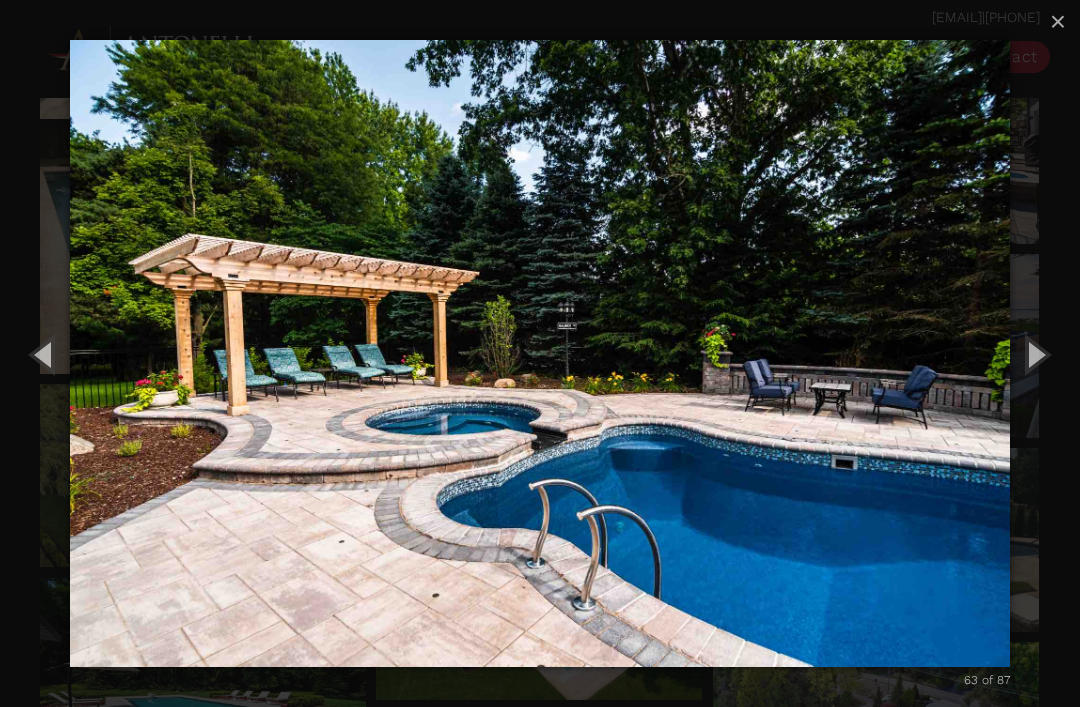 click at bounding box center (1035, 354) 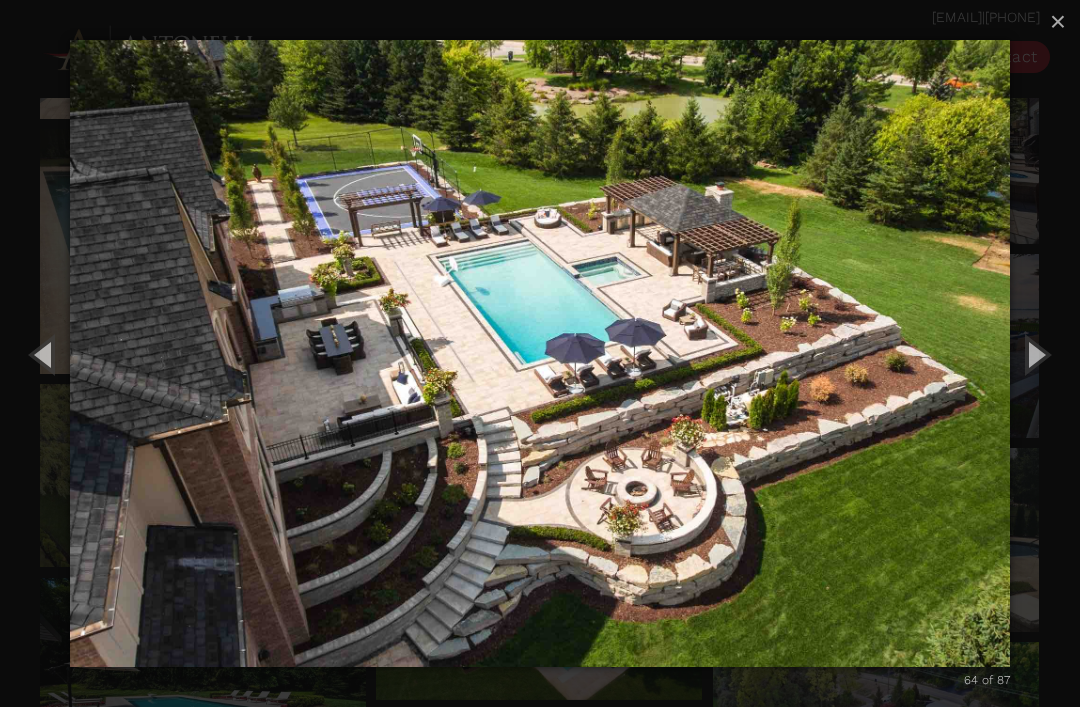 click at bounding box center (1035, 354) 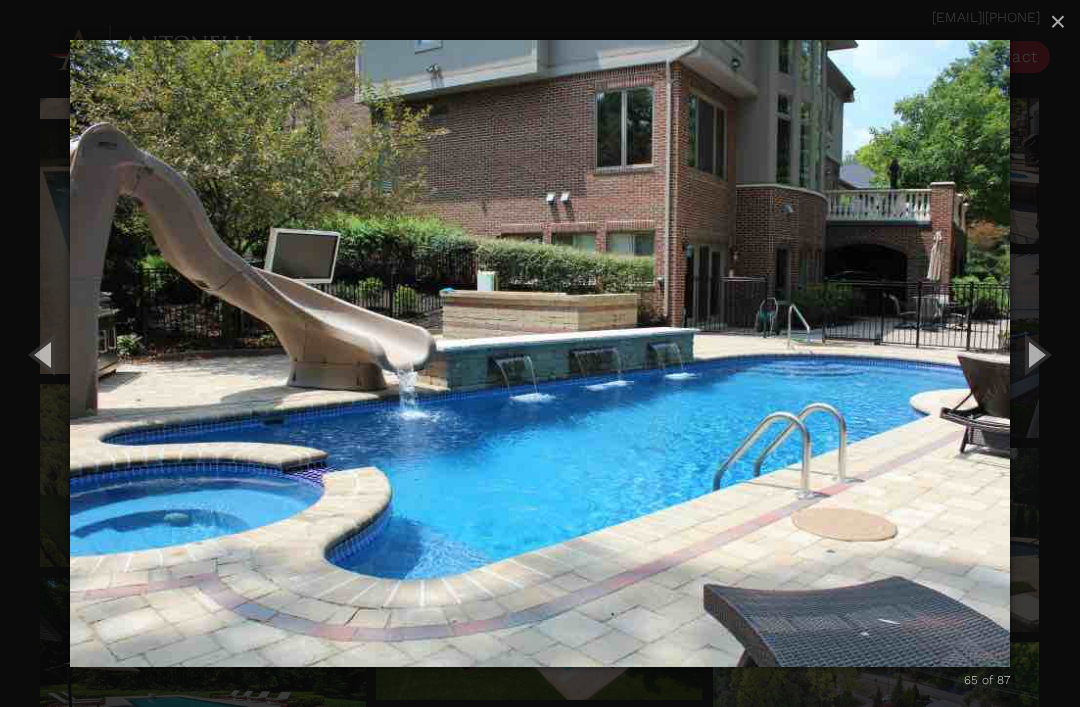 click at bounding box center [1035, 354] 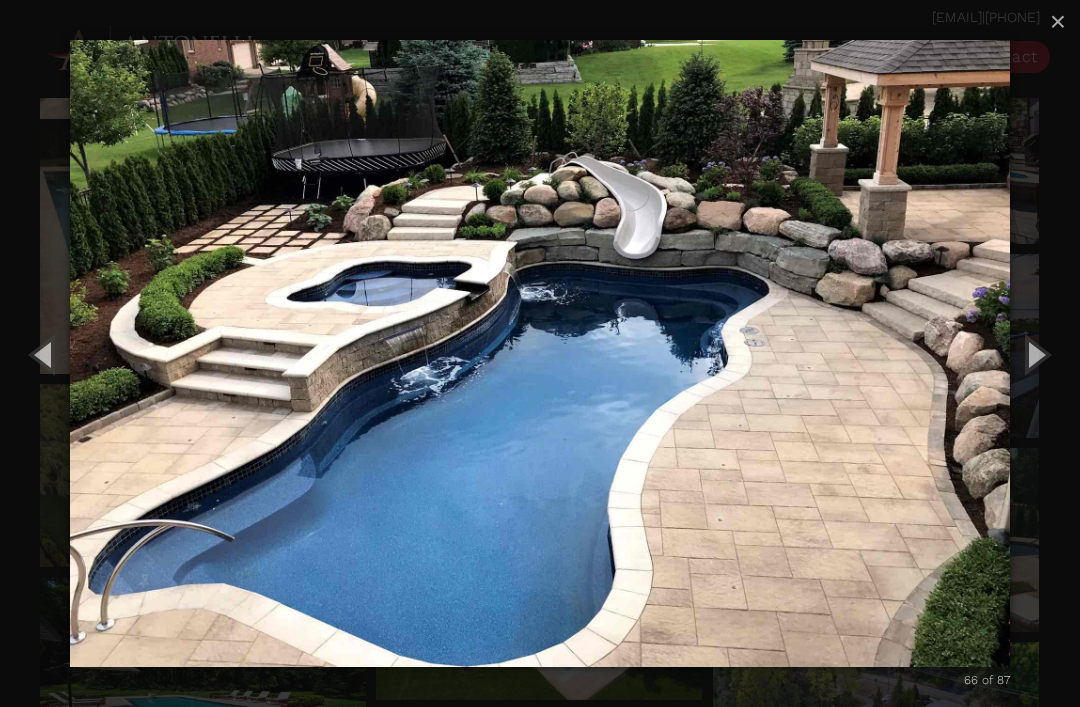 click at bounding box center (1035, 354) 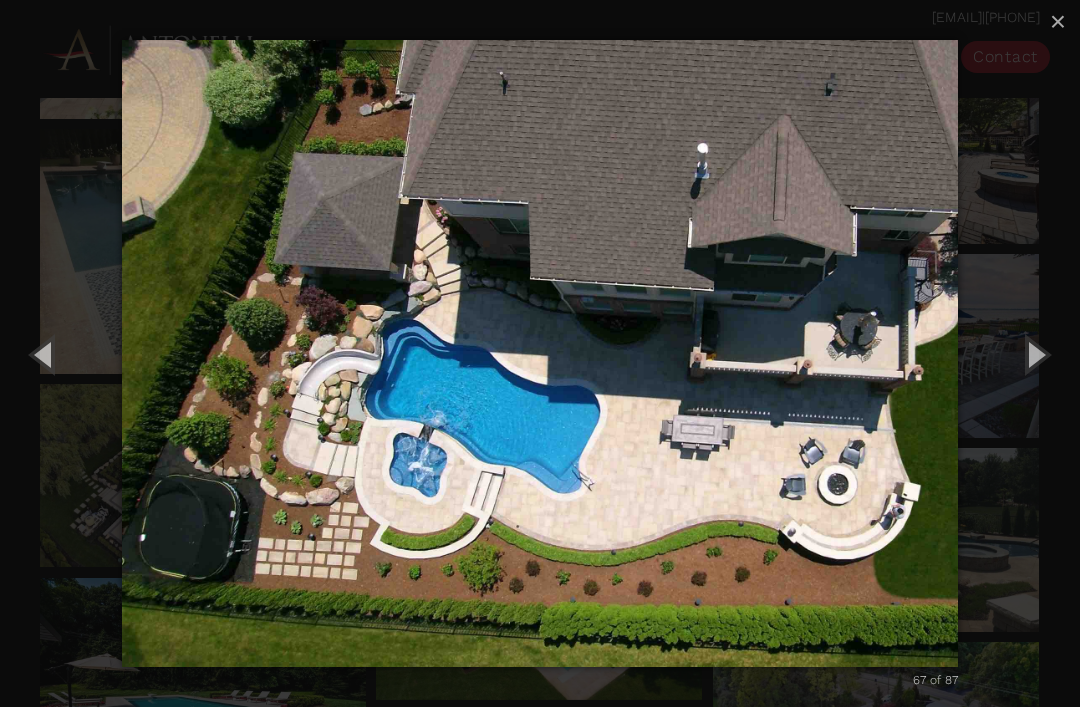 click at bounding box center [1035, 354] 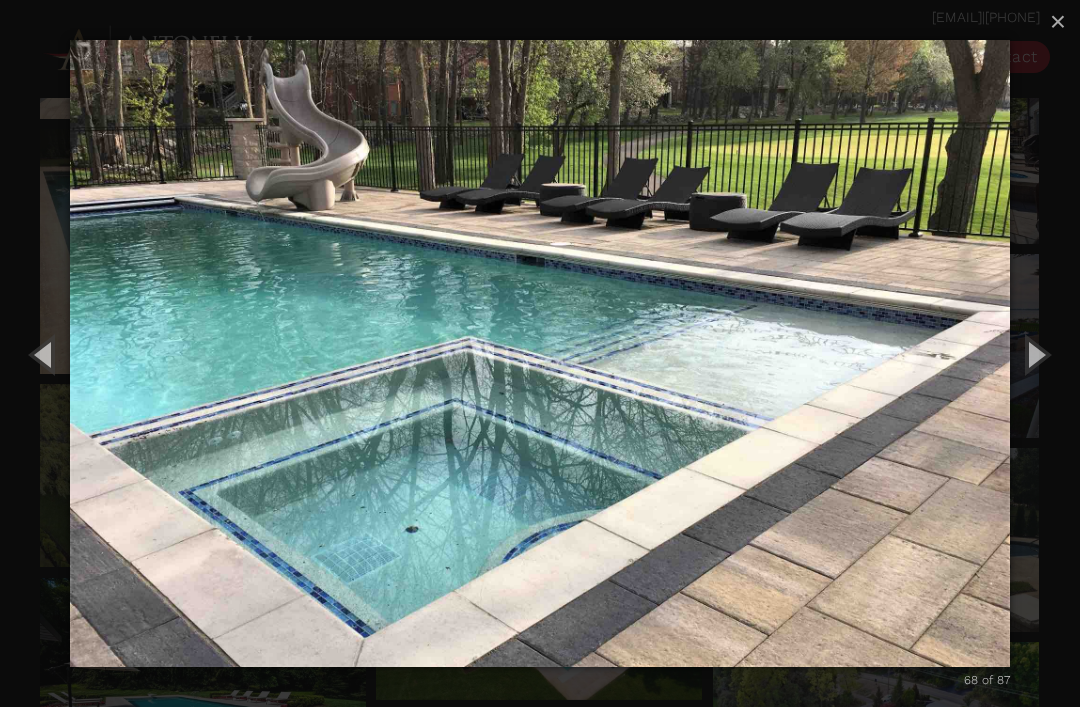 click at bounding box center (1035, 354) 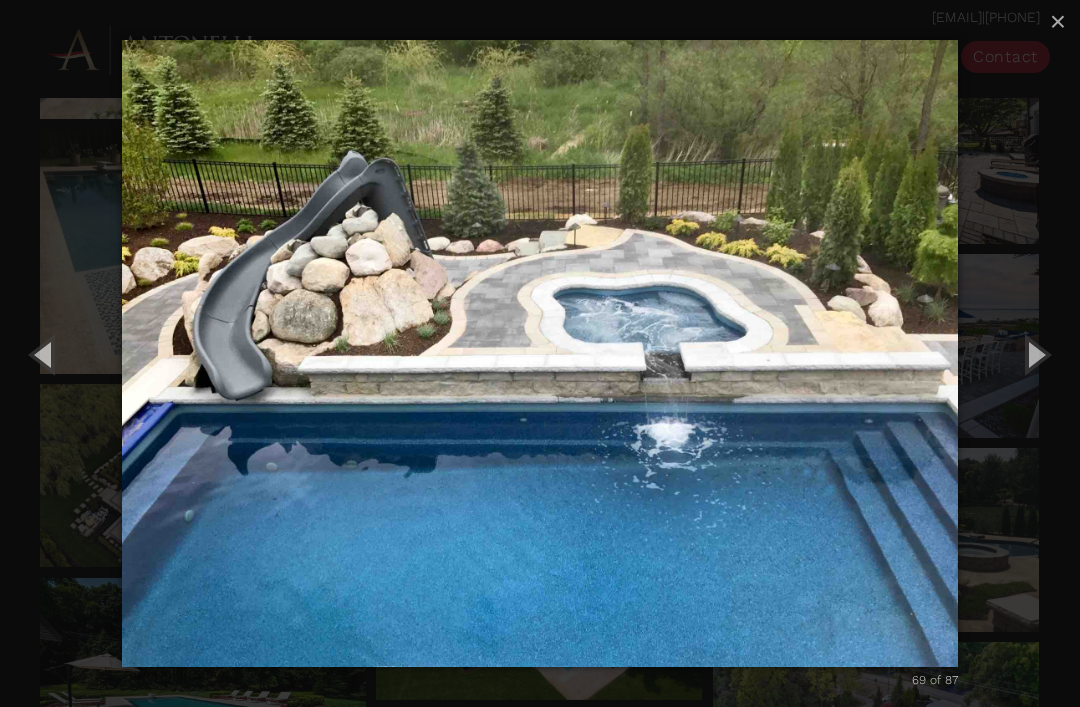 click at bounding box center [1035, 354] 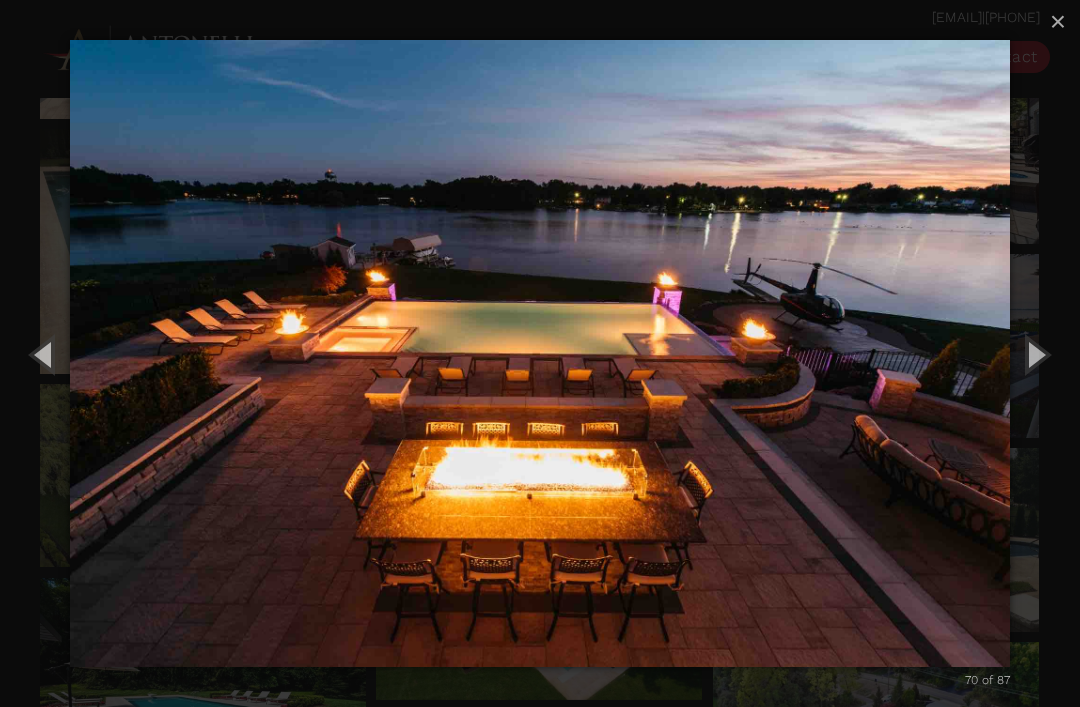 click at bounding box center (1035, 354) 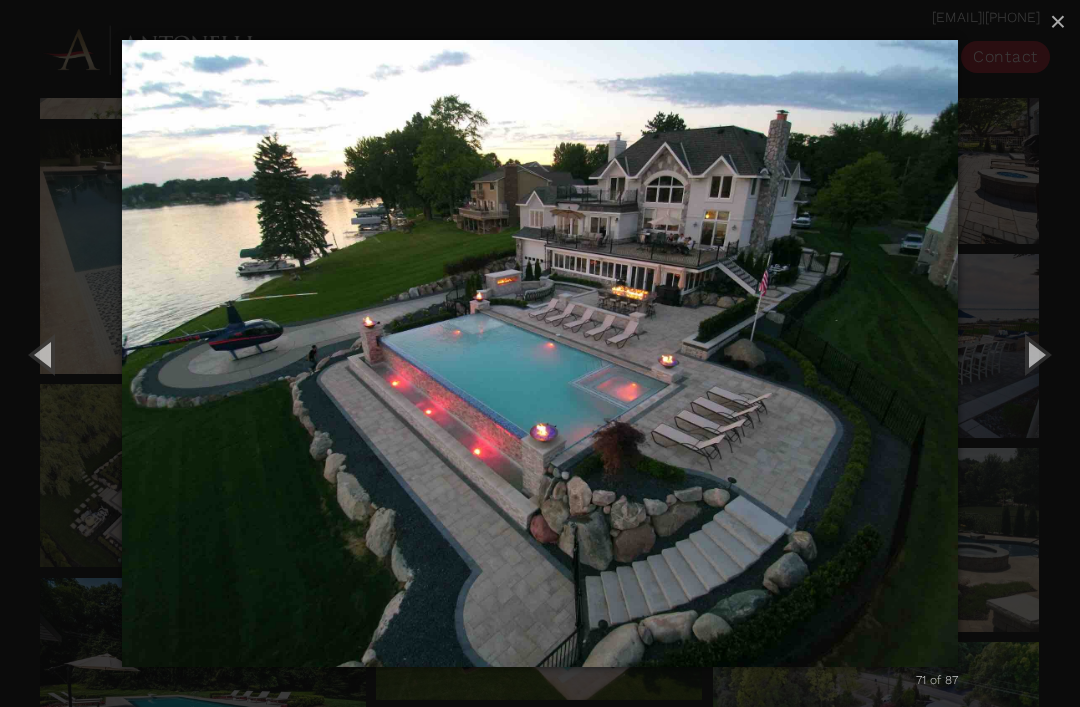 click at bounding box center (1035, 354) 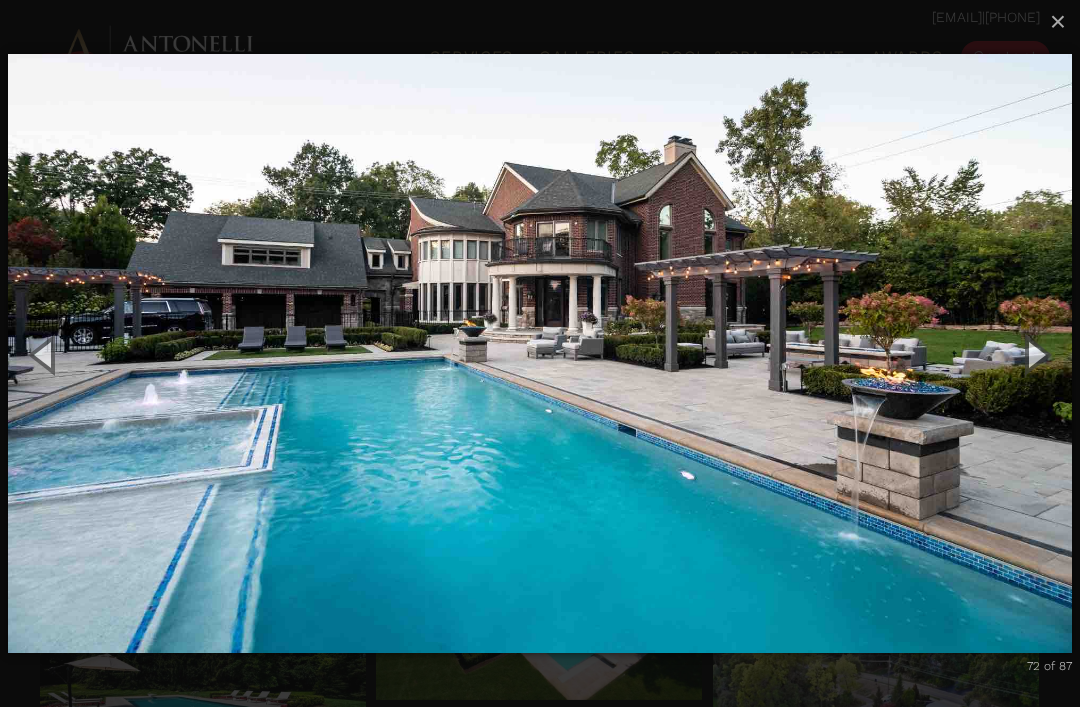 click at bounding box center [1035, 354] 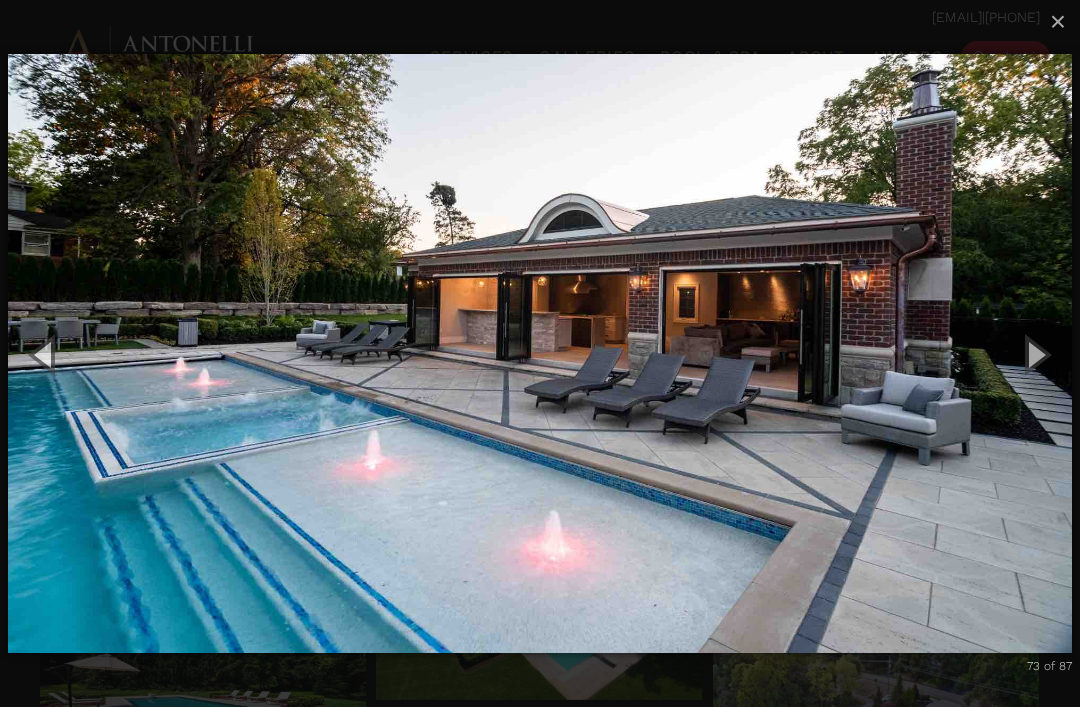 click at bounding box center [1035, 354] 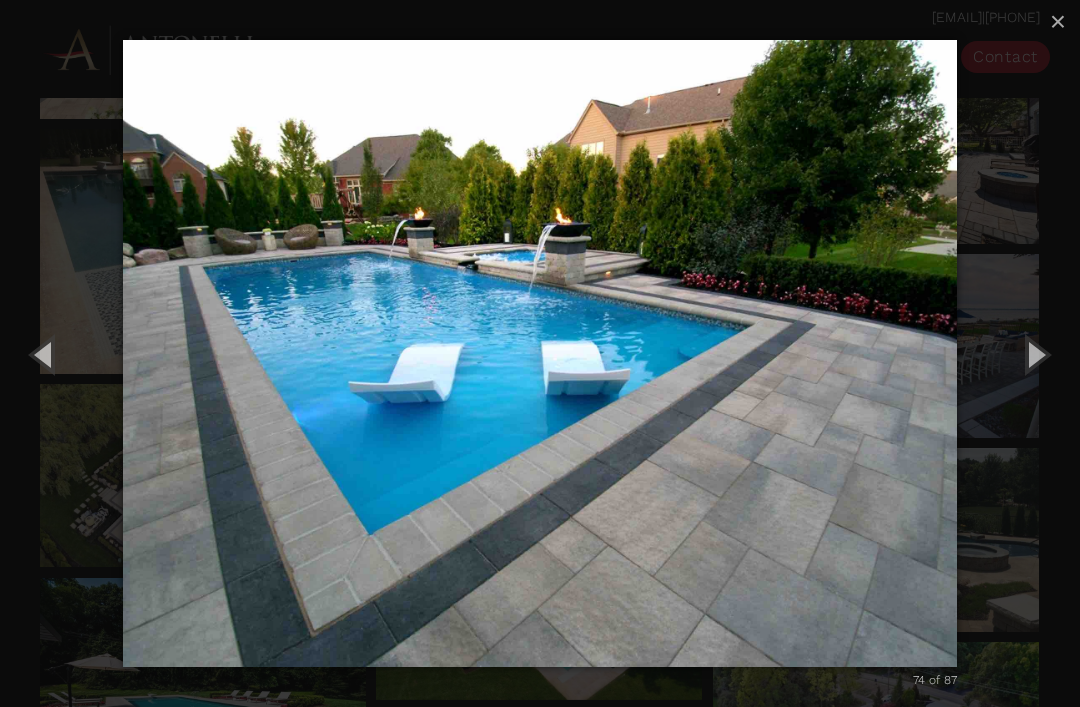 click at bounding box center (540, 353) 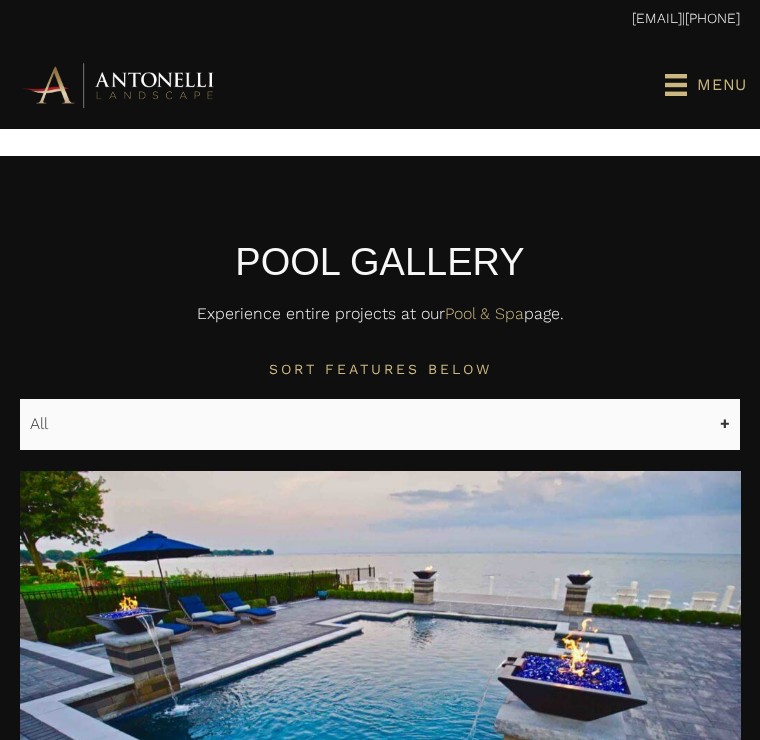 scroll, scrollTop: 0, scrollLeft: 0, axis: both 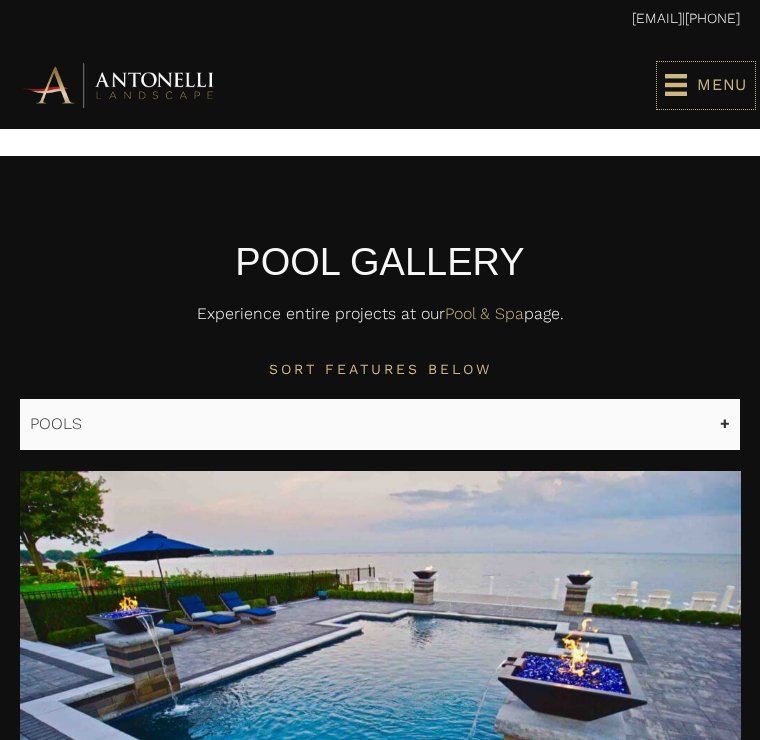 click at bounding box center (0, 0) 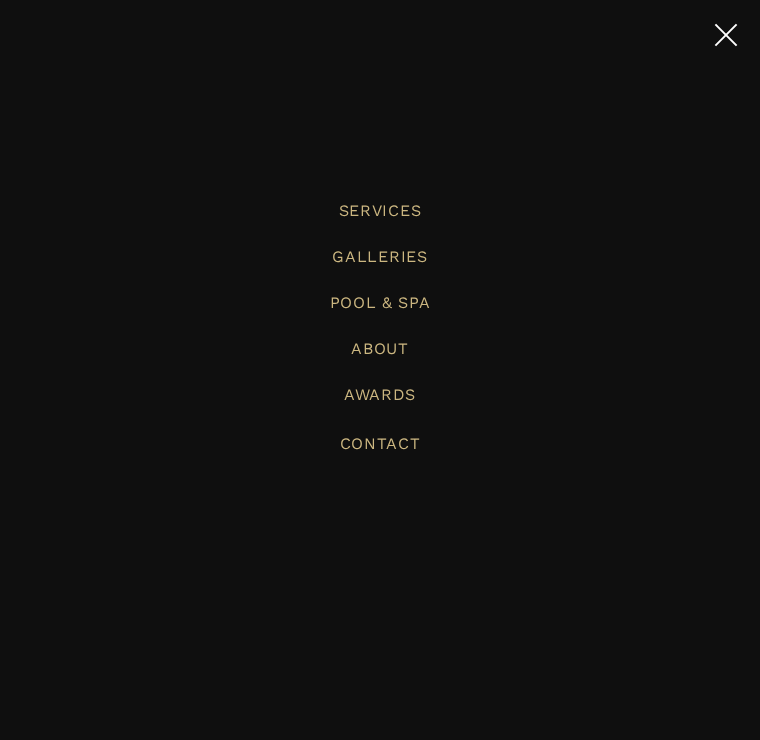 click on "Pool & Spa" at bounding box center [380, 302] 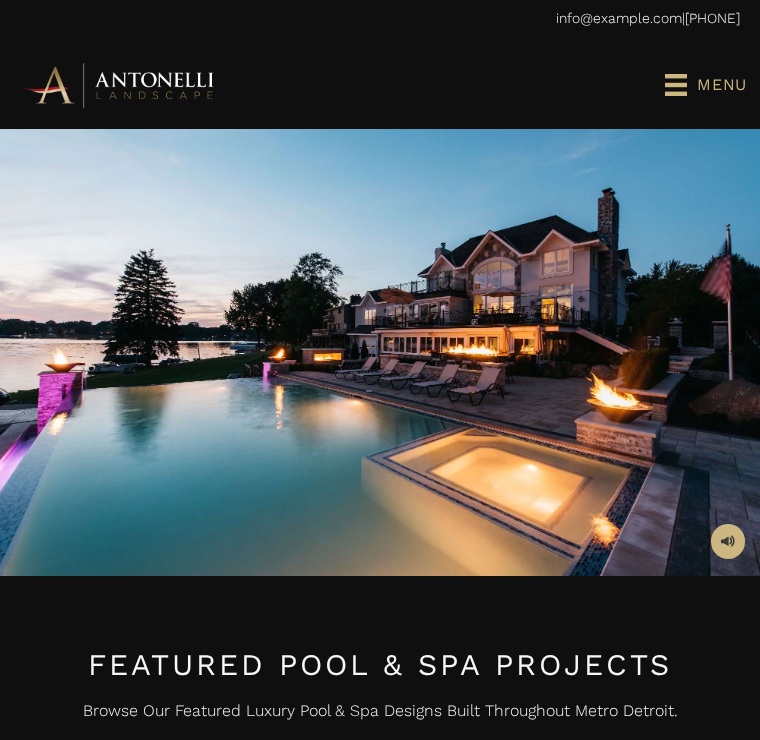 scroll, scrollTop: 0, scrollLeft: 0, axis: both 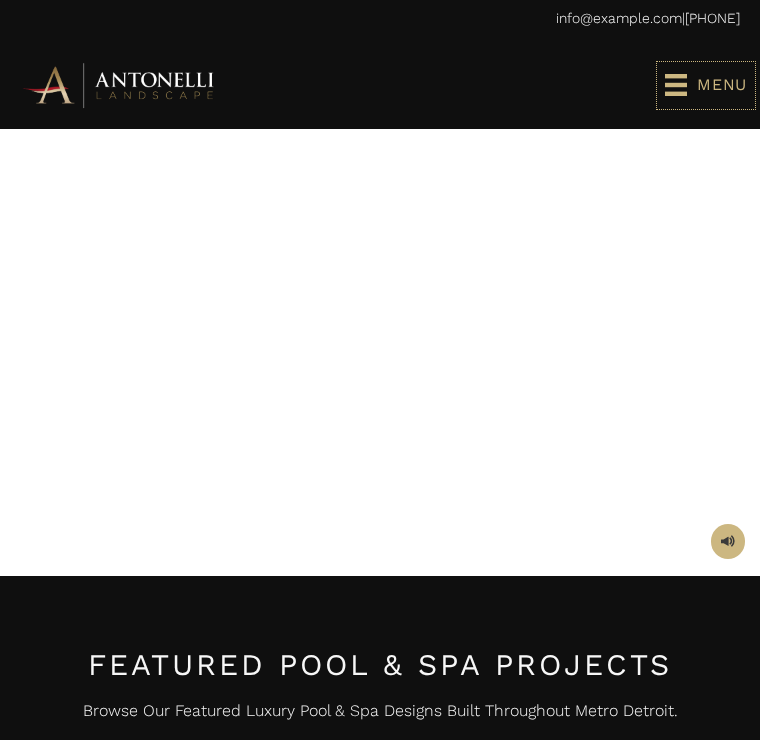 click at bounding box center (0, 0) 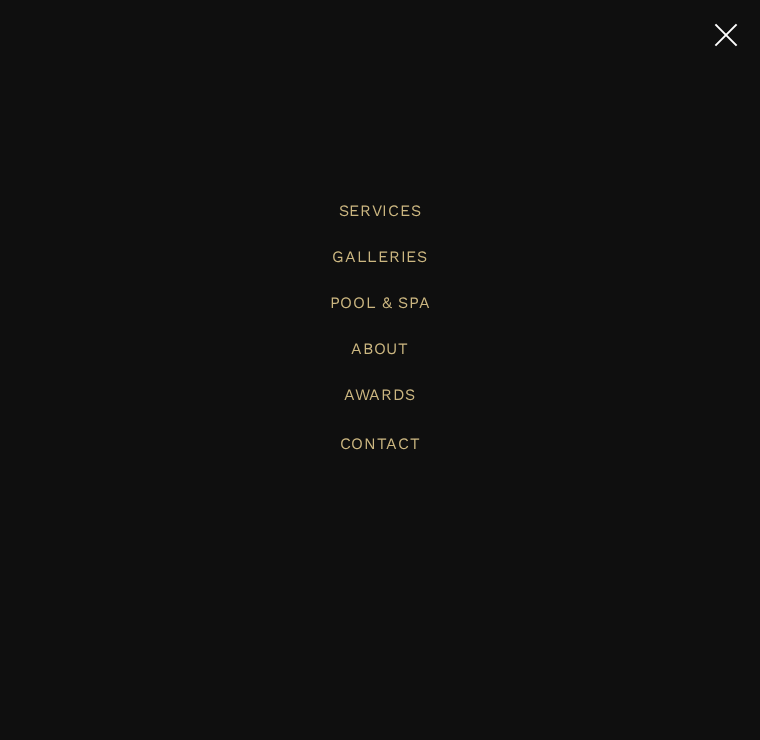 scroll, scrollTop: 14, scrollLeft: 0, axis: vertical 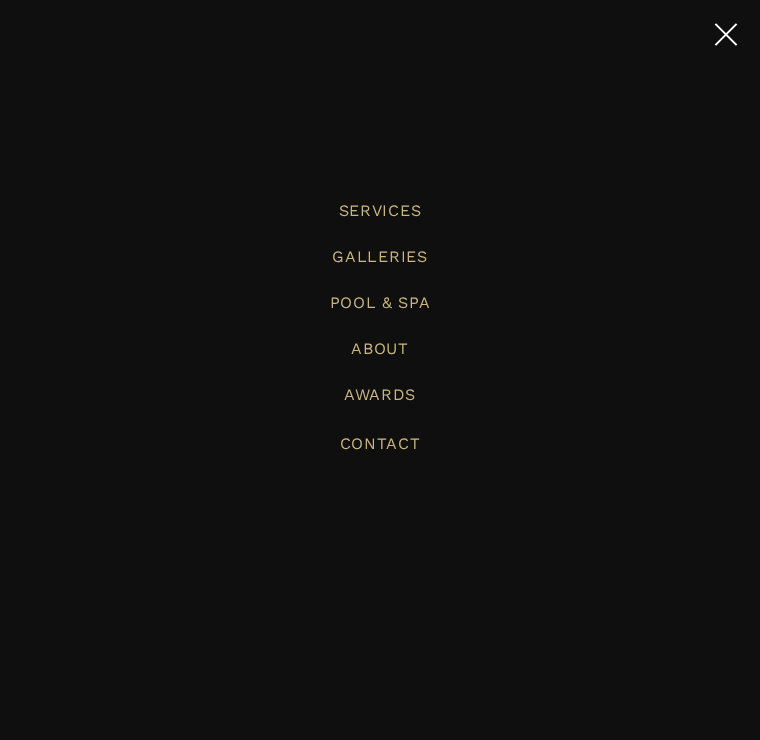 click on "Awards" at bounding box center (380, 394) 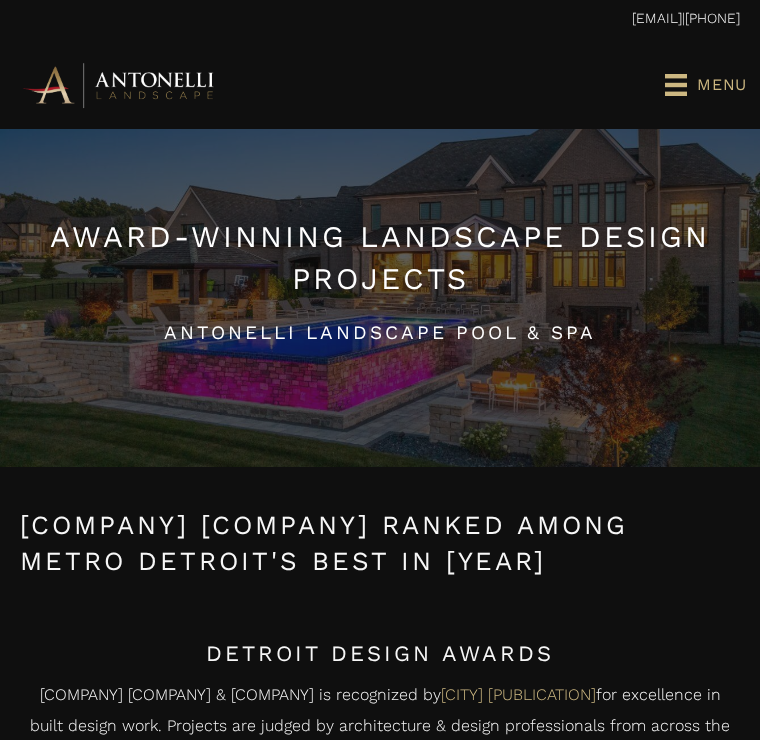scroll, scrollTop: 151, scrollLeft: 0, axis: vertical 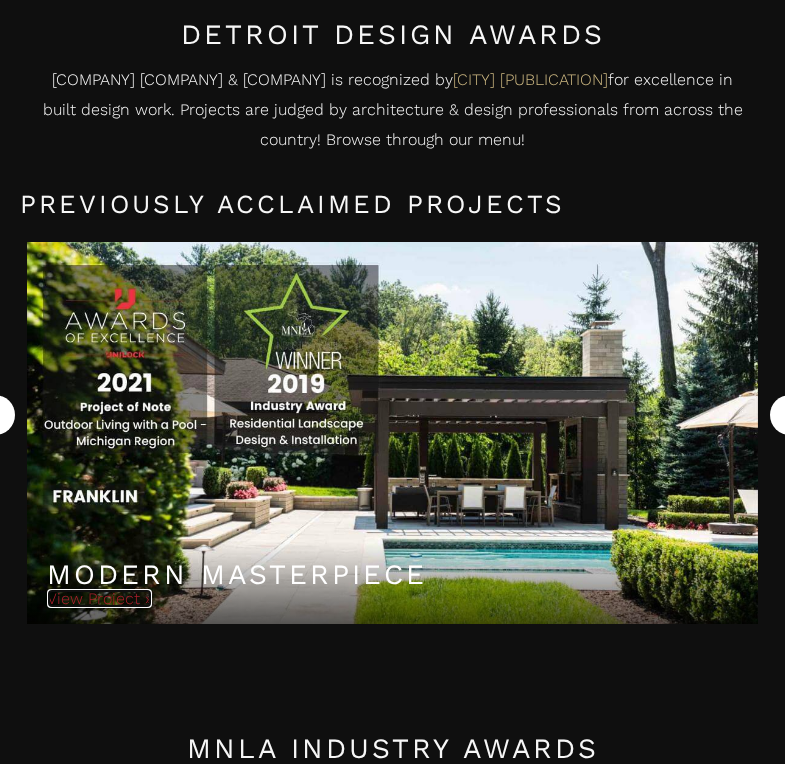 click on "View Project »" at bounding box center [99, 598] 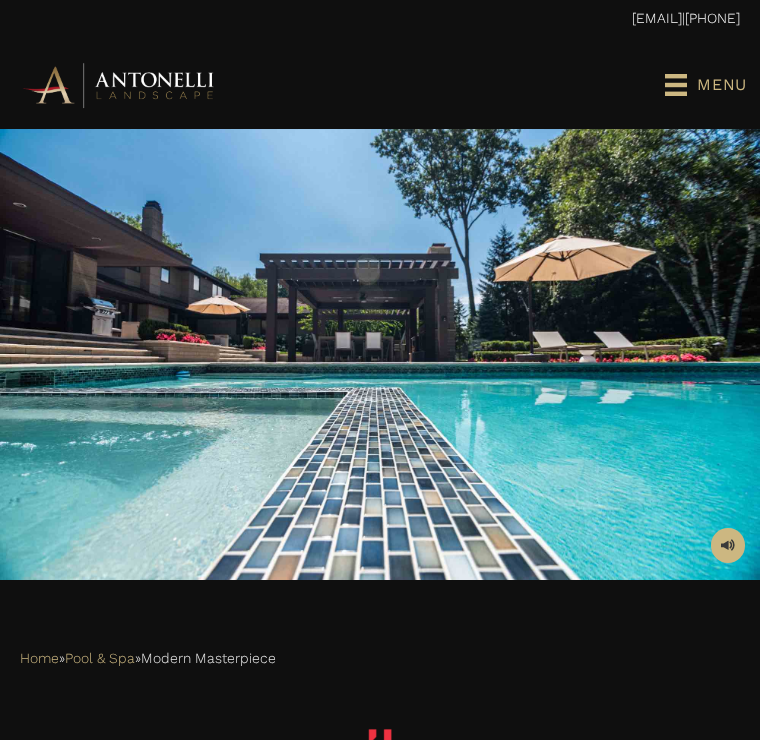 scroll, scrollTop: 0, scrollLeft: 0, axis: both 